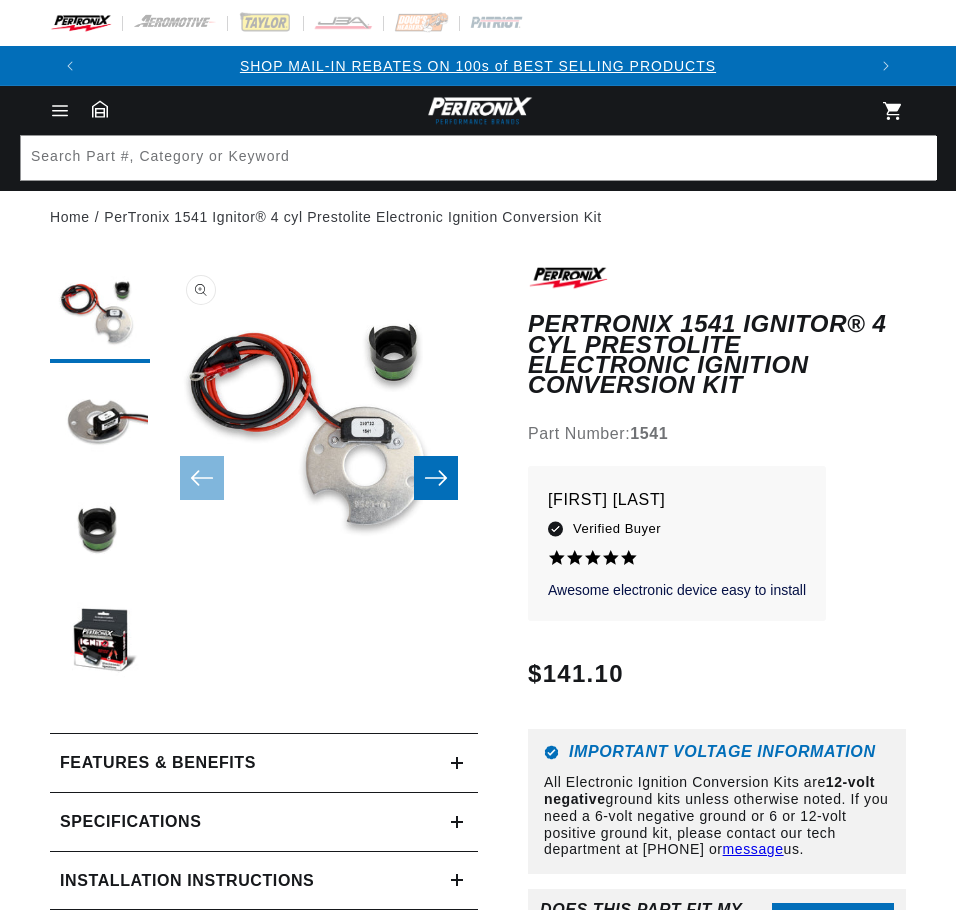 scroll, scrollTop: 0, scrollLeft: 0, axis: both 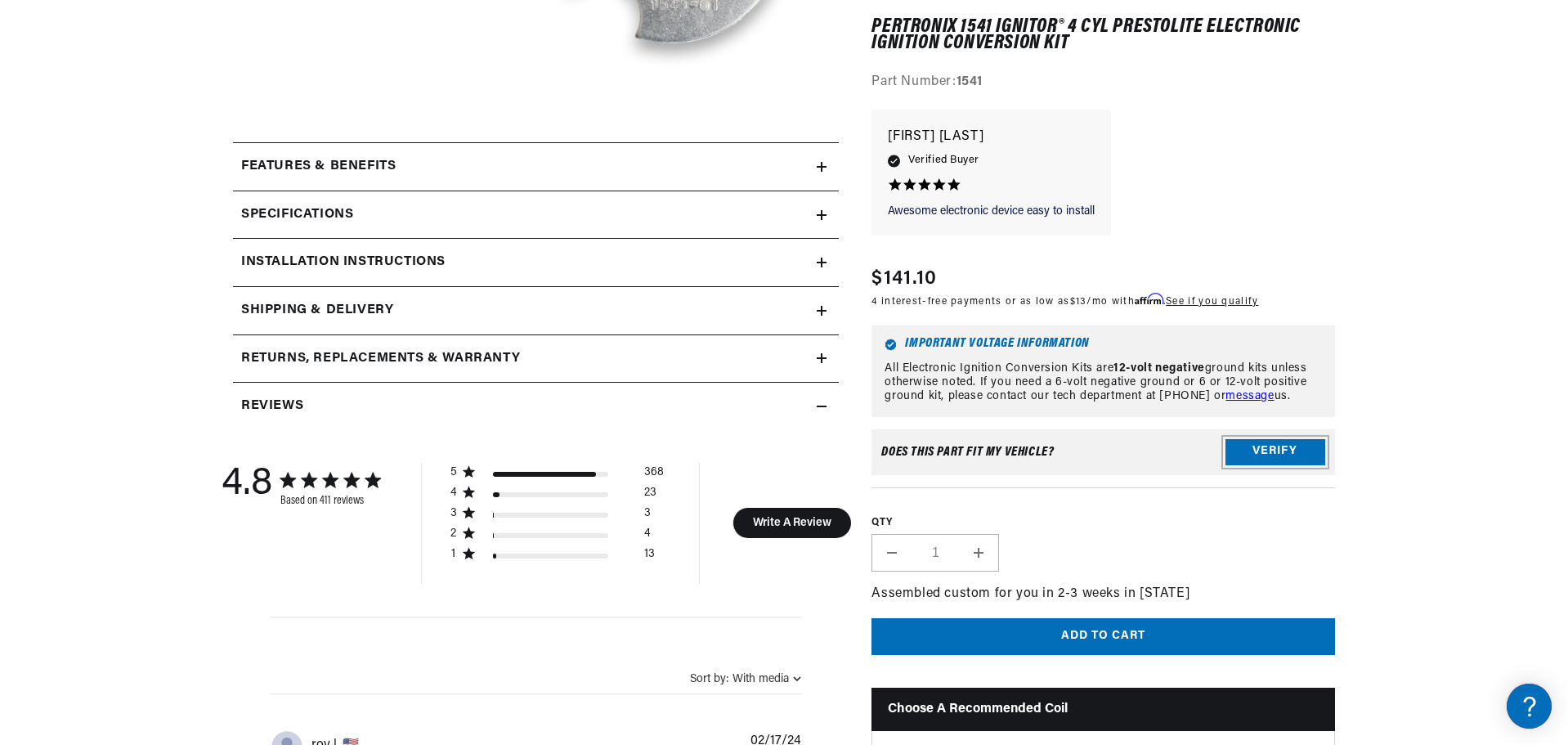 click on "Verify" at bounding box center (1275, 452) 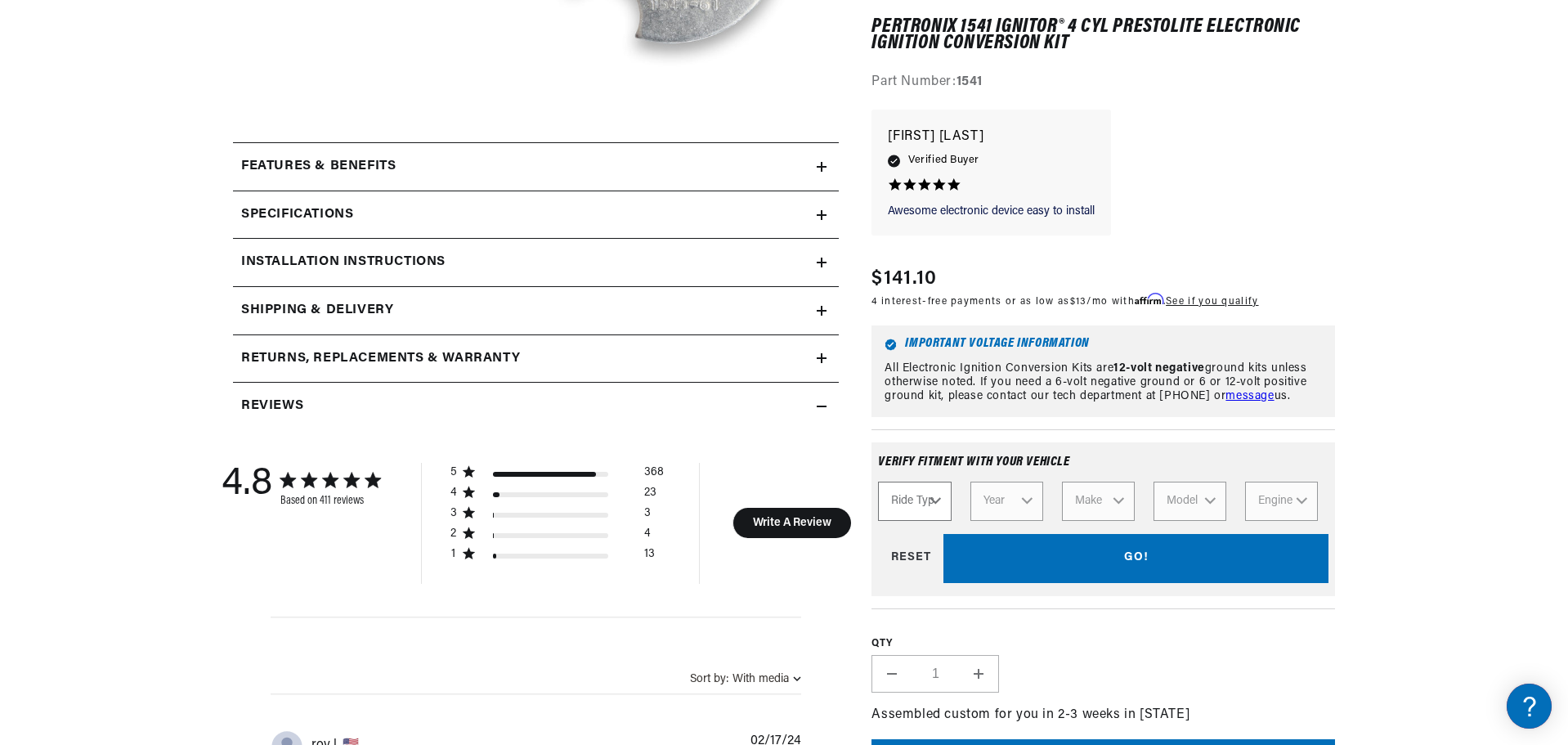 click on "Ride Type
Automotive
Agricultural
Industrial
Marine
Motorcycle" at bounding box center [914, 501] 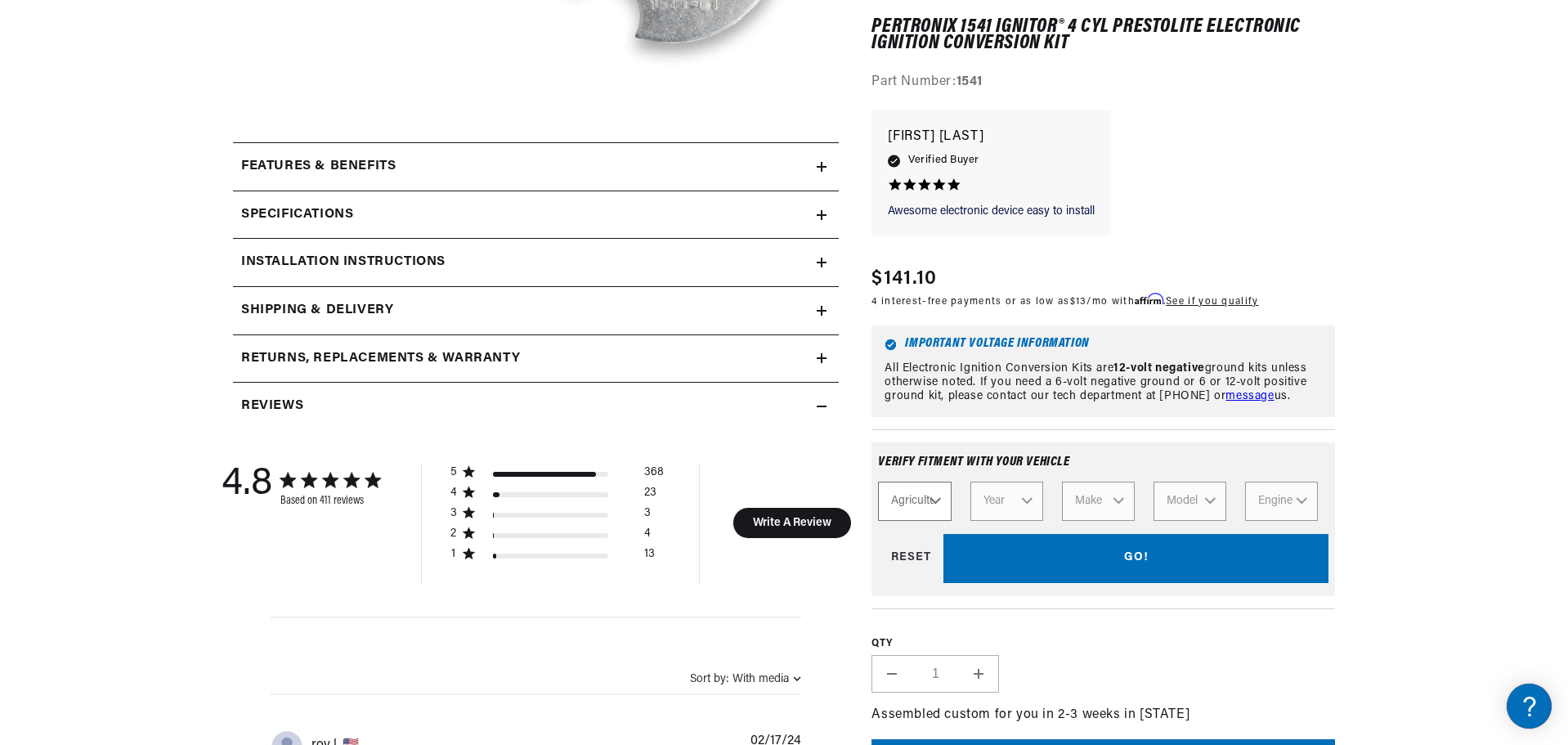 click on "Ride Type
Automotive
Agricultural
Industrial
Marine
Motorcycle" at bounding box center [914, 501] 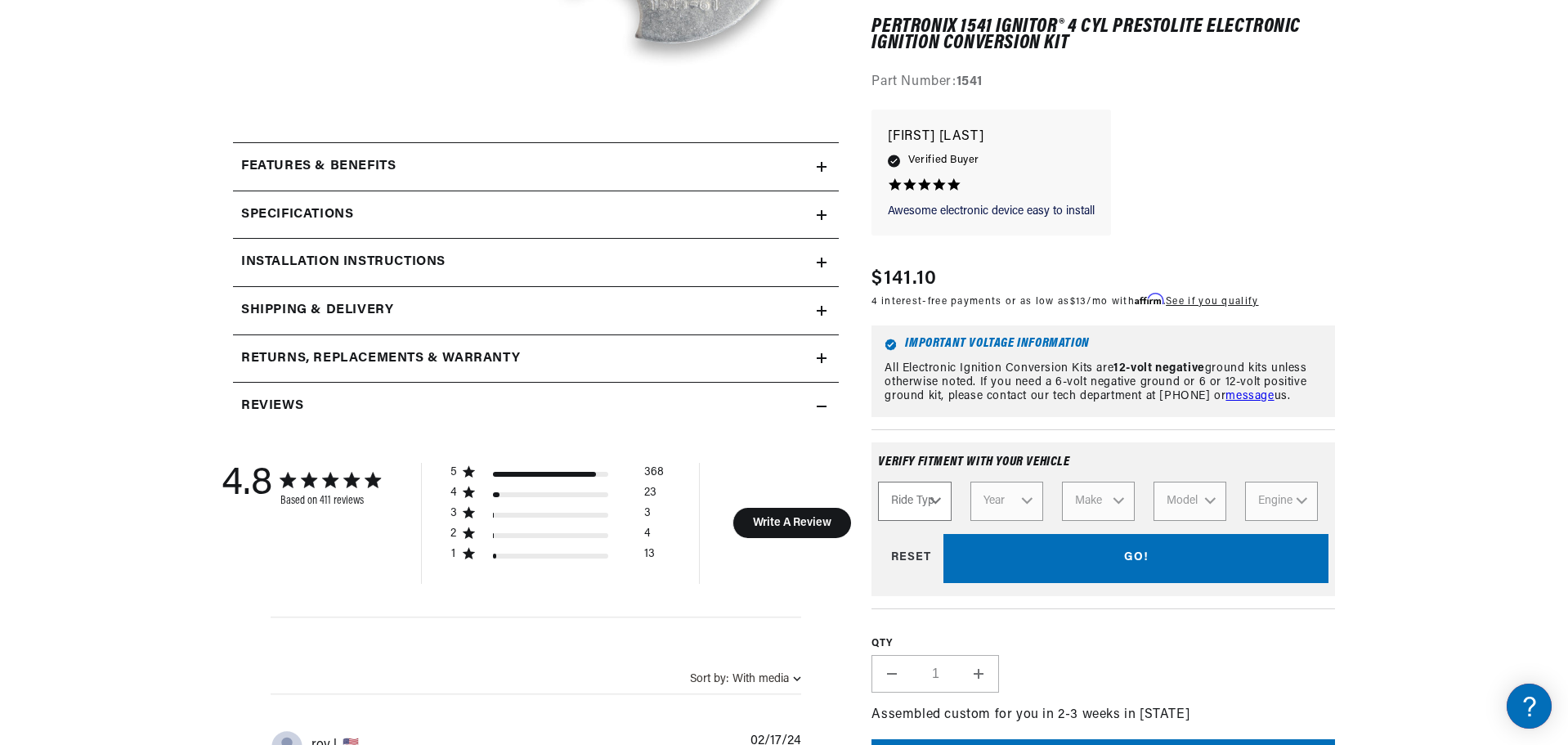 select on "Agricultural" 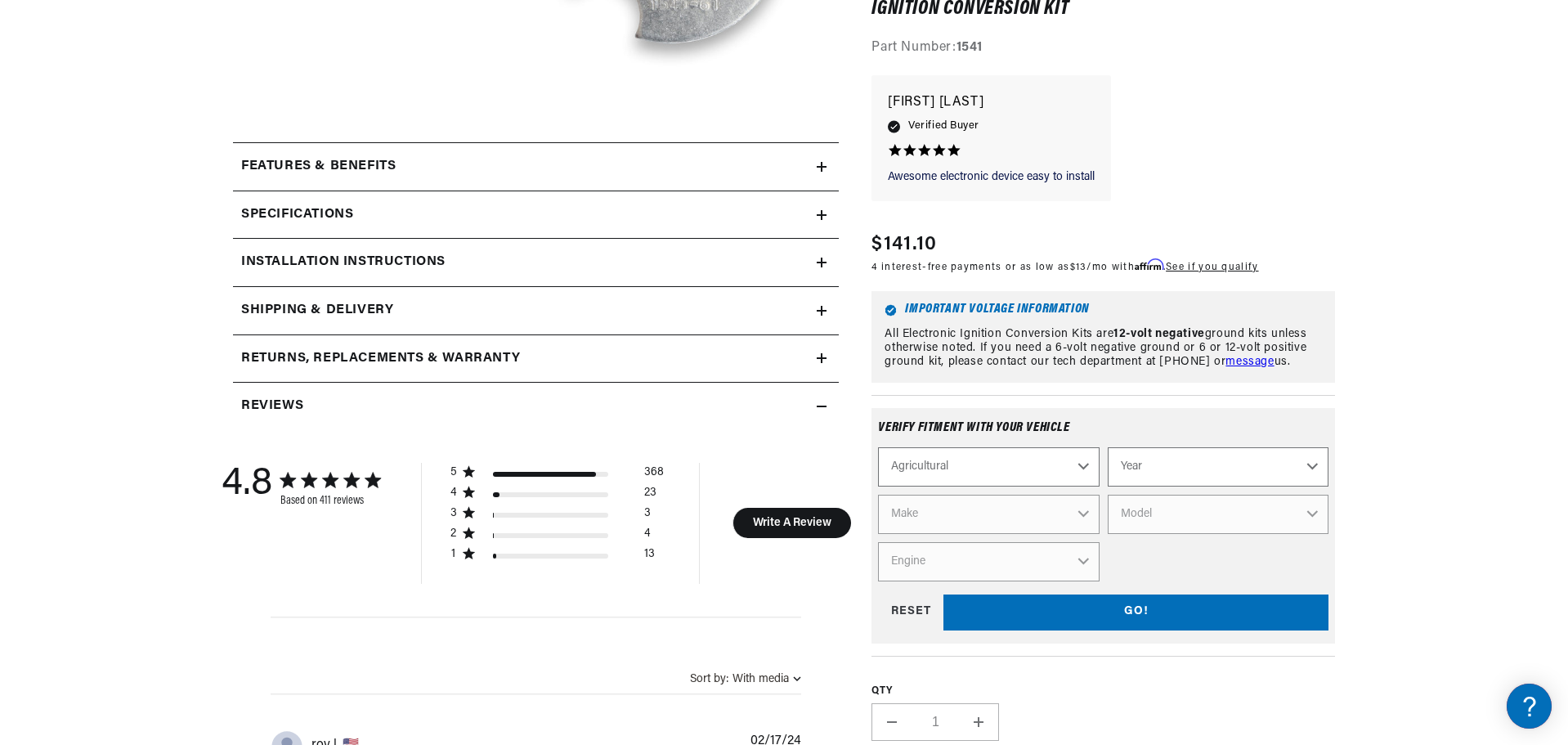 scroll, scrollTop: 0, scrollLeft: 611, axis: horizontal 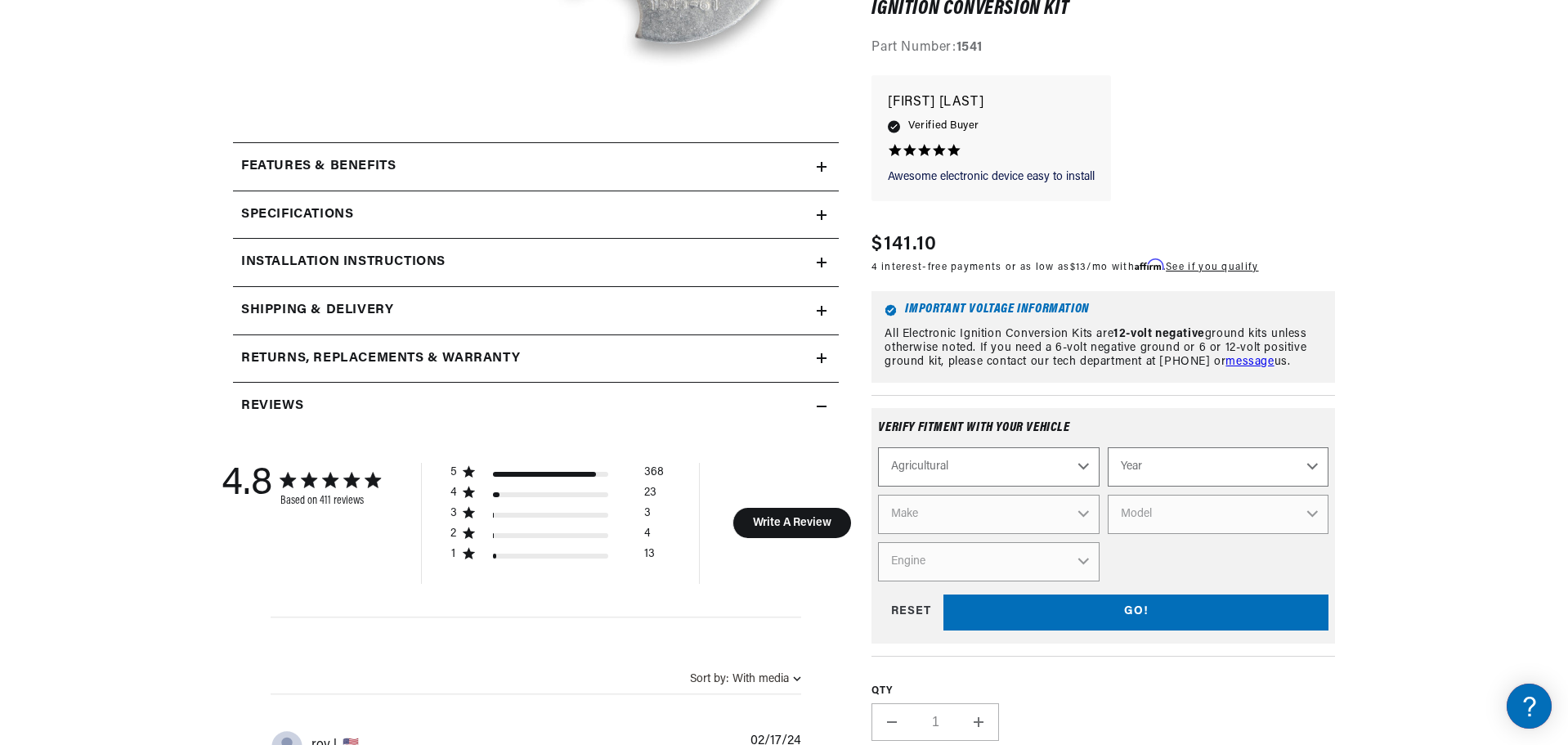 click on "Year
1970
1965
1964
1960
1959
1958
1957
1939
1938
1937" at bounding box center (1218, 466) 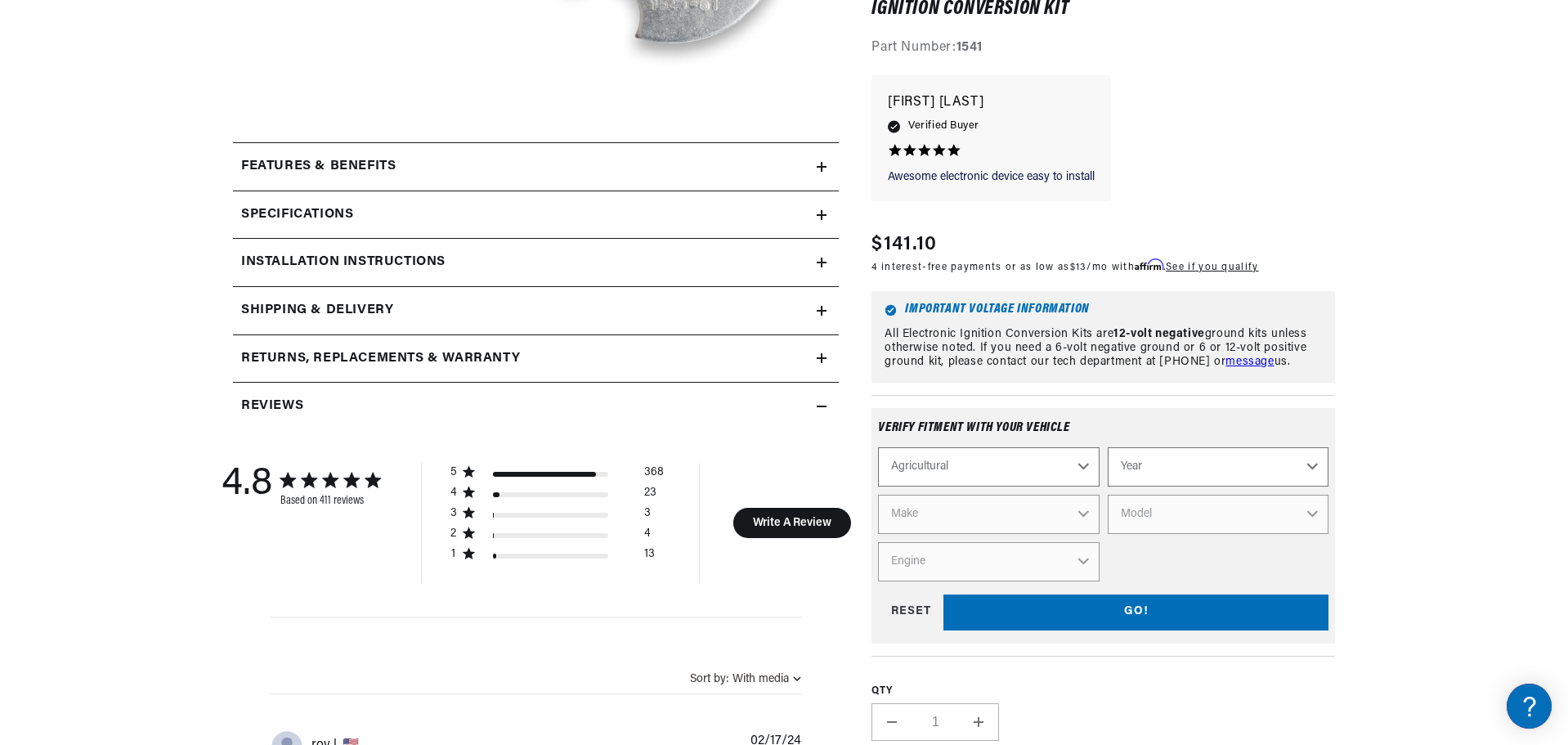 scroll, scrollTop: 0, scrollLeft: 0, axis: both 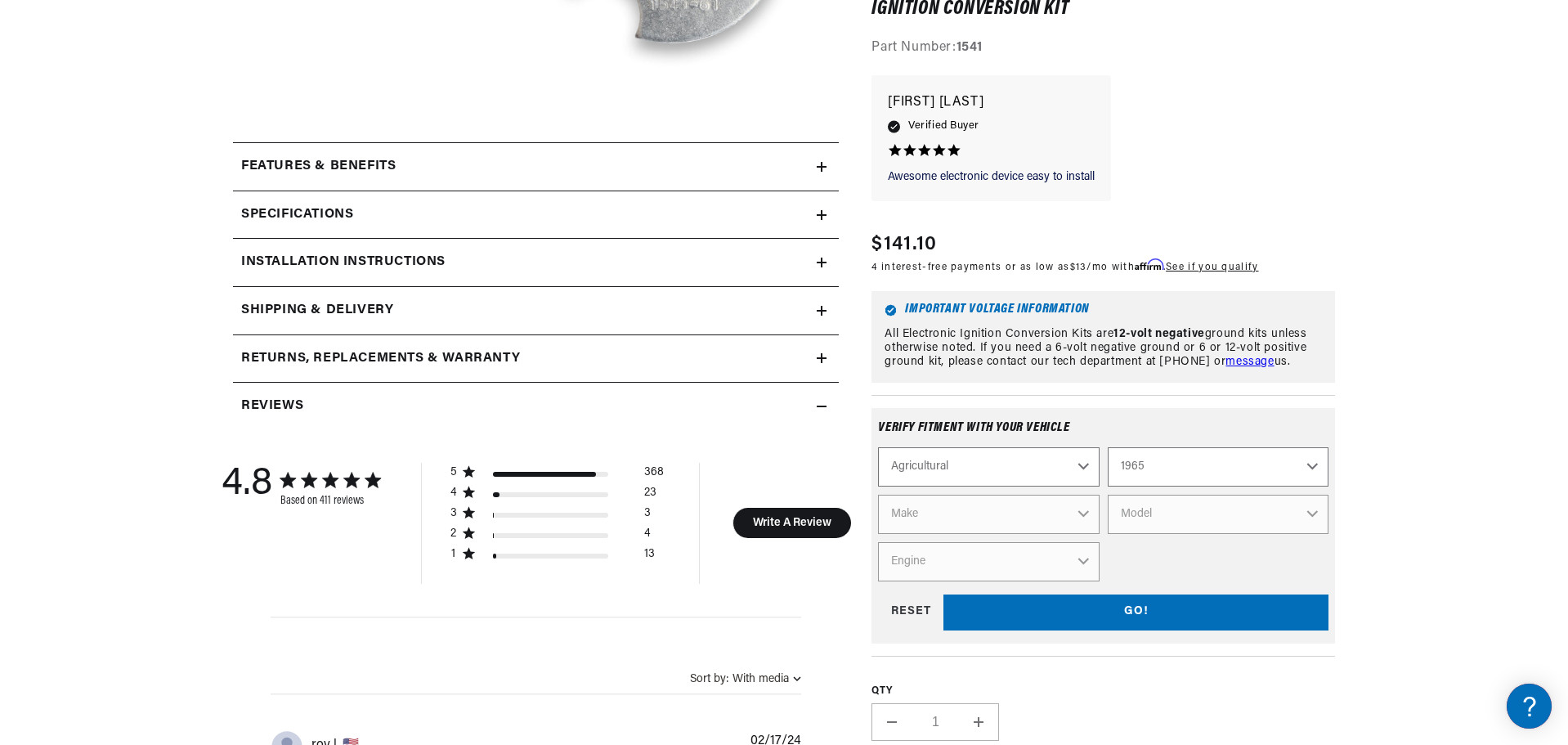 click on "Year
1970
1965
1964
1960
1959
1958
1957
1939
1938
1937" at bounding box center [1218, 466] 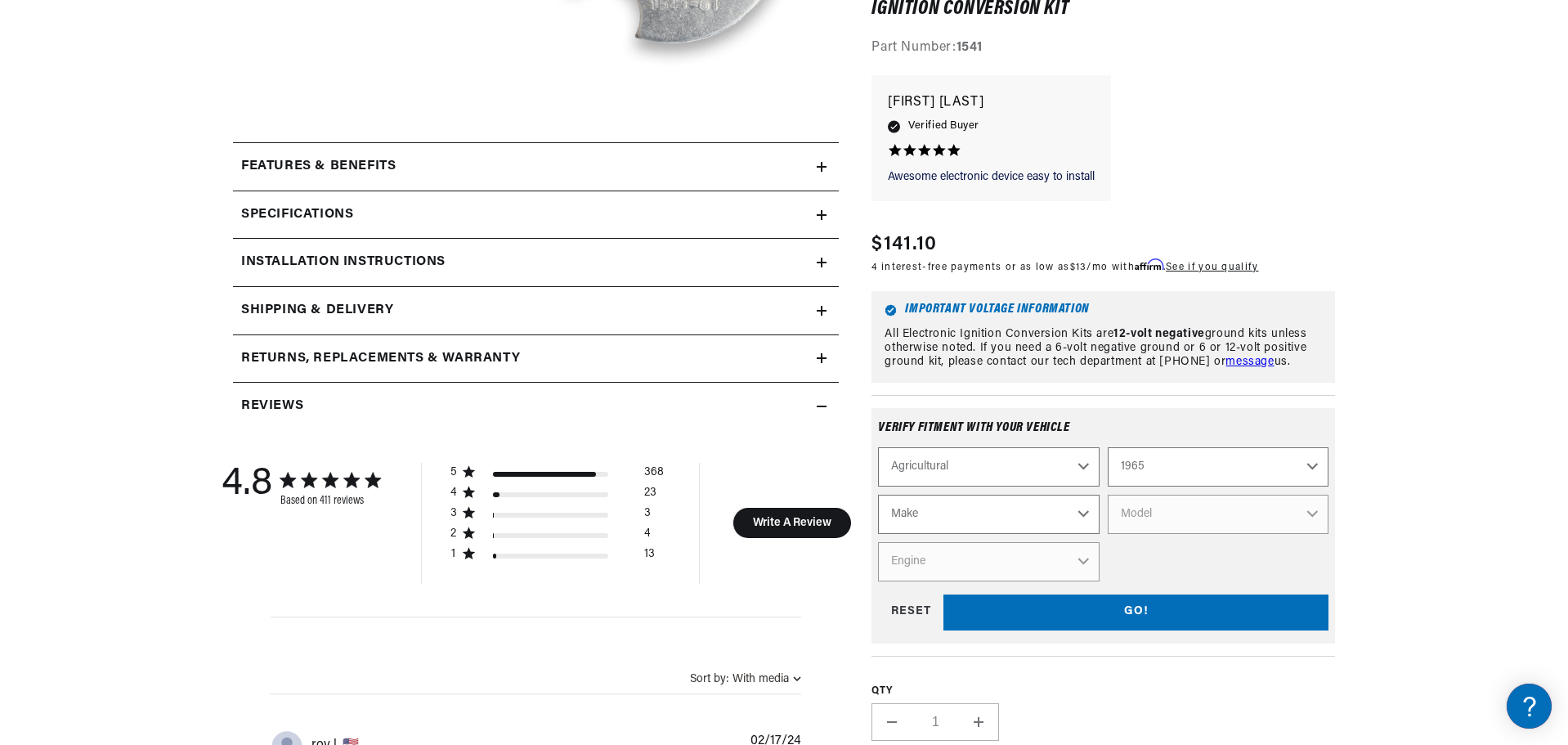 click on "Make
Ford" at bounding box center [988, 514] 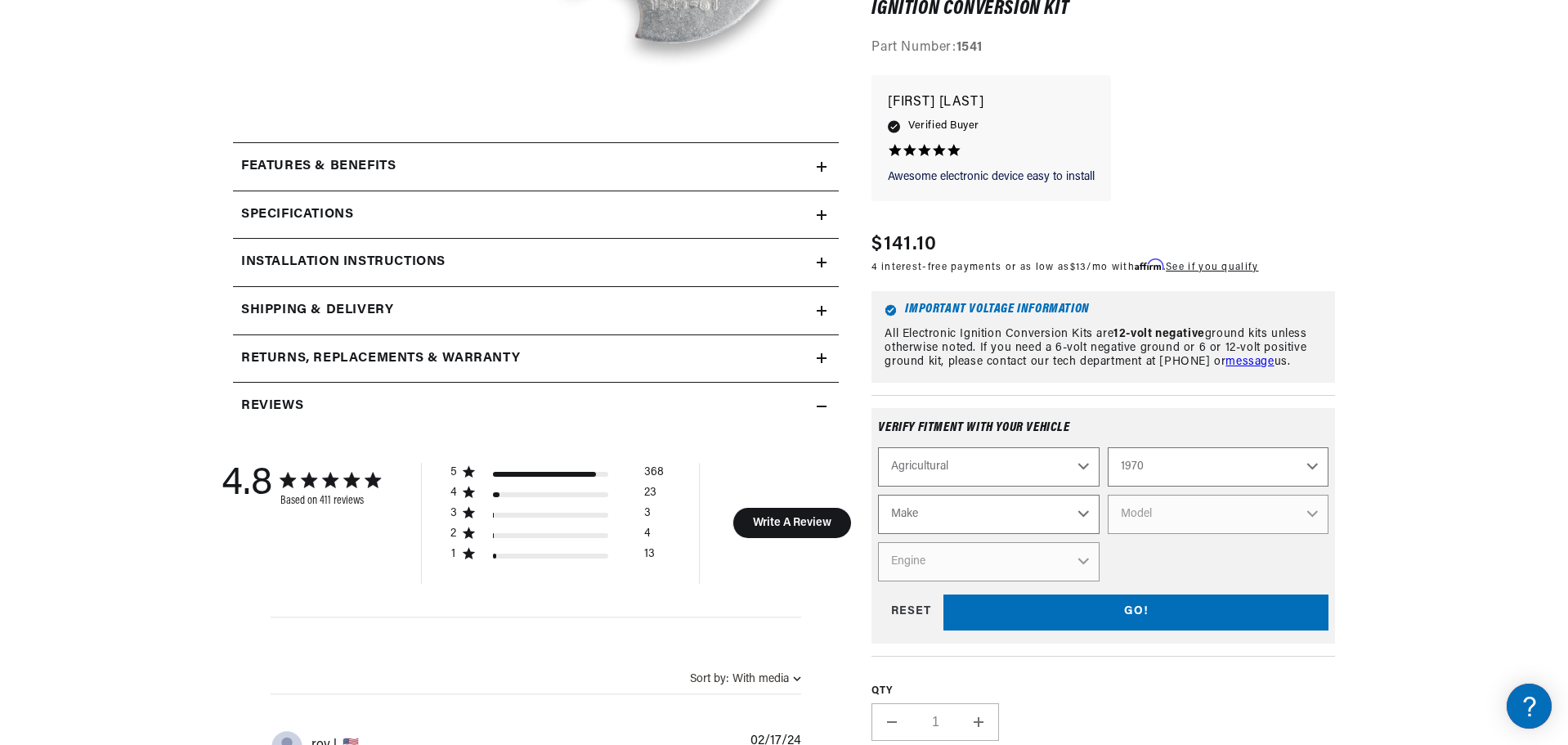 click on "1970
1965
1964
1960
1959
1958
1957
1939
1938
1937" at bounding box center [1218, 466] 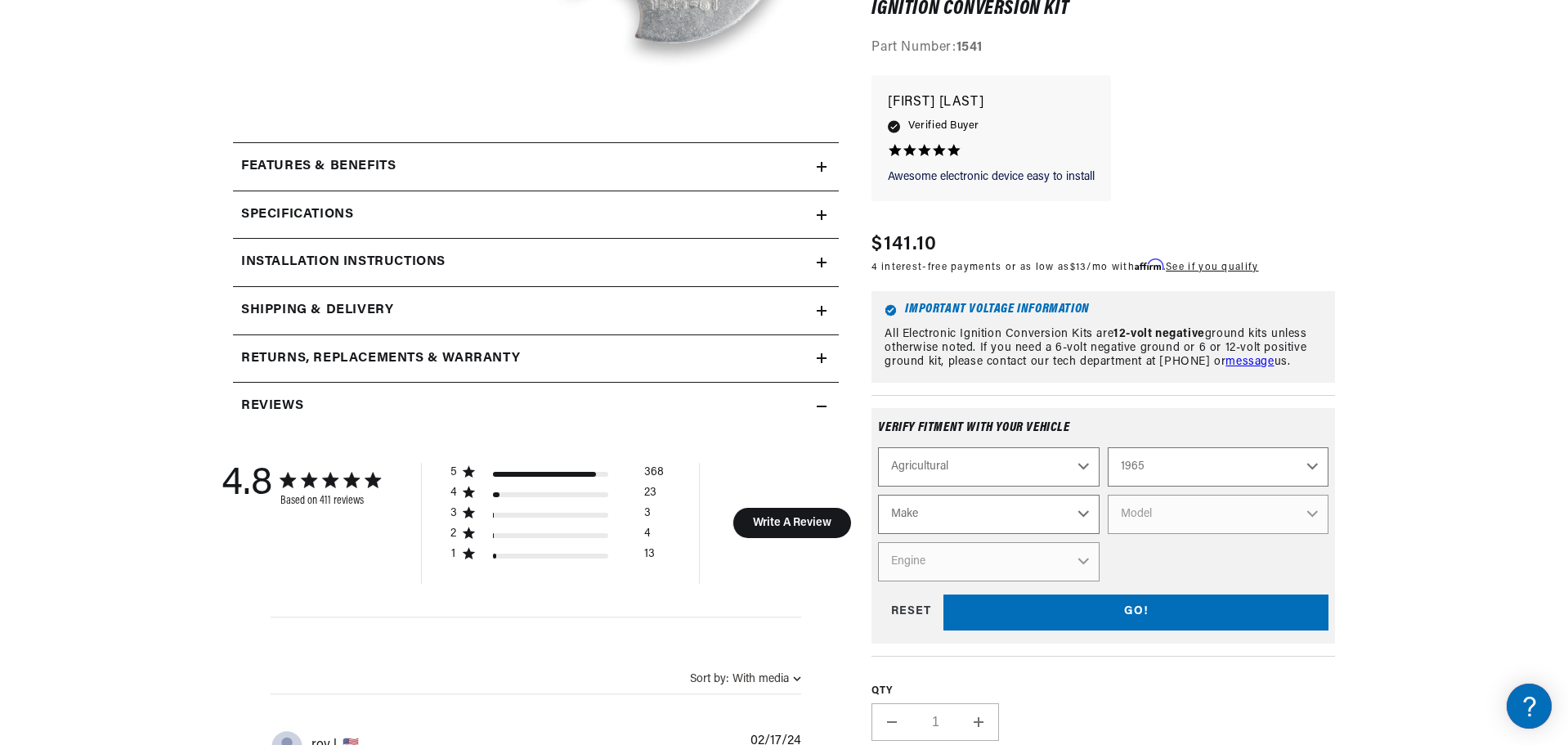 select on "1970" 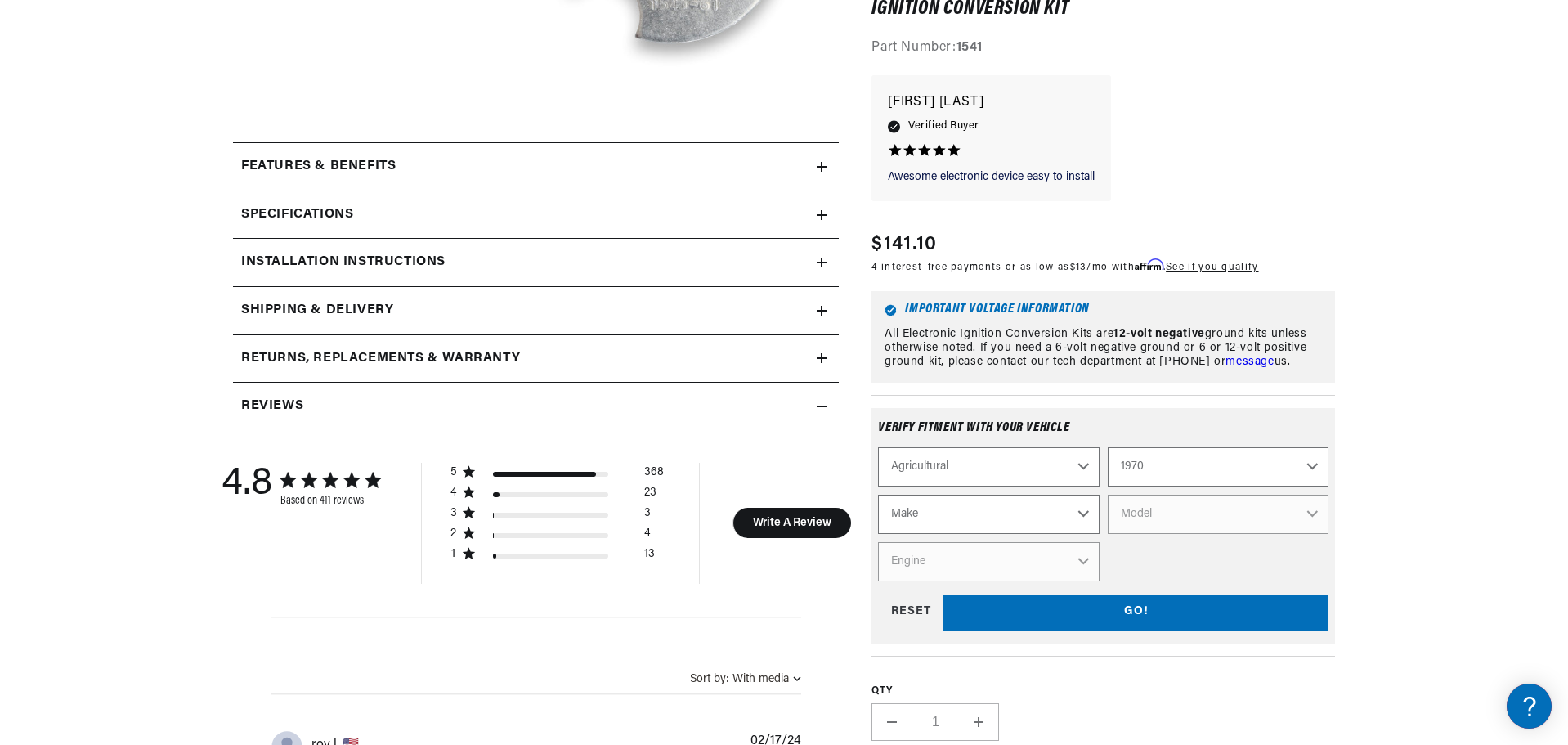 click on "Make
International Harvester" at bounding box center (988, 514) 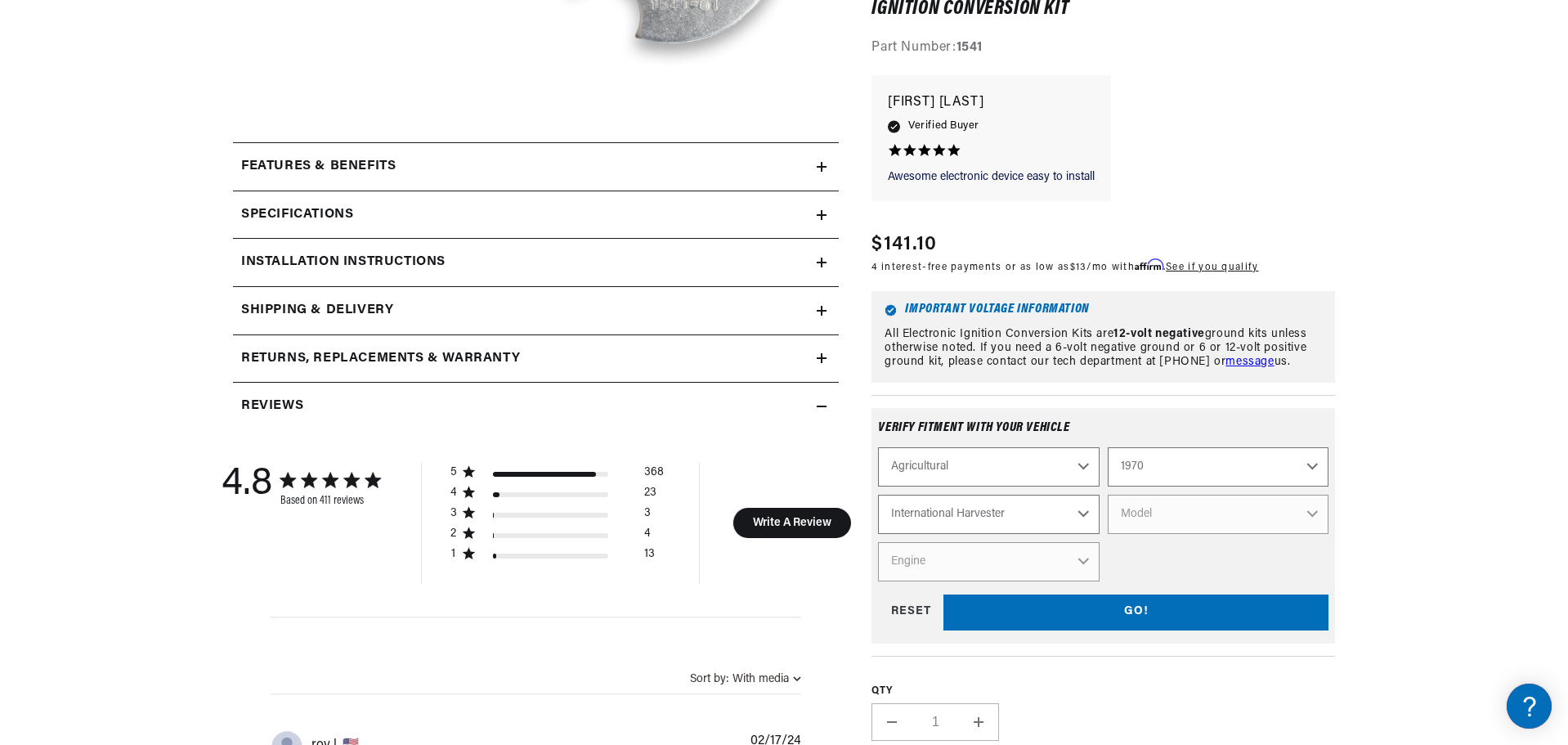 click on "Make
International Harvester" at bounding box center (988, 514) 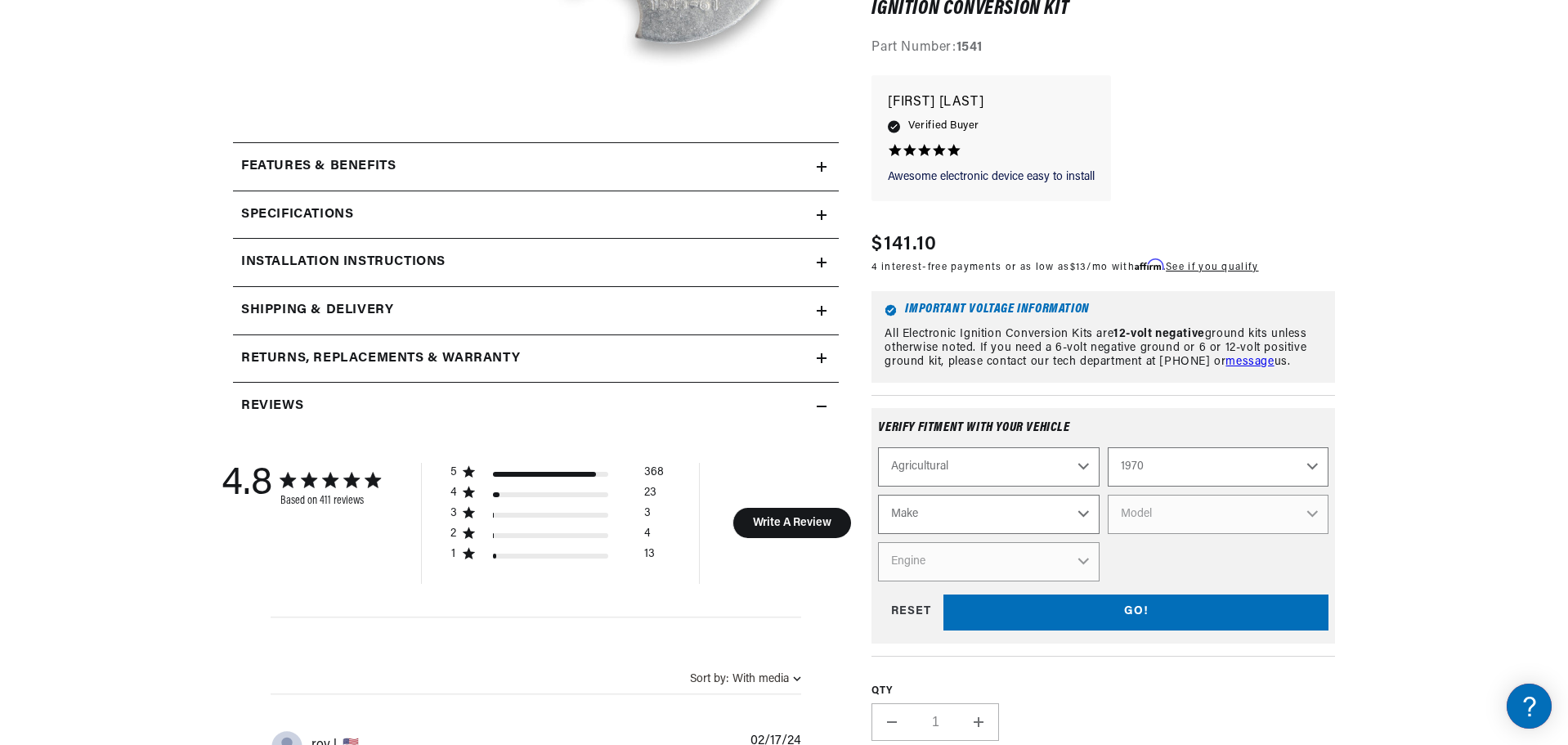 scroll, scrollTop: 0, scrollLeft: 611, axis: horizontal 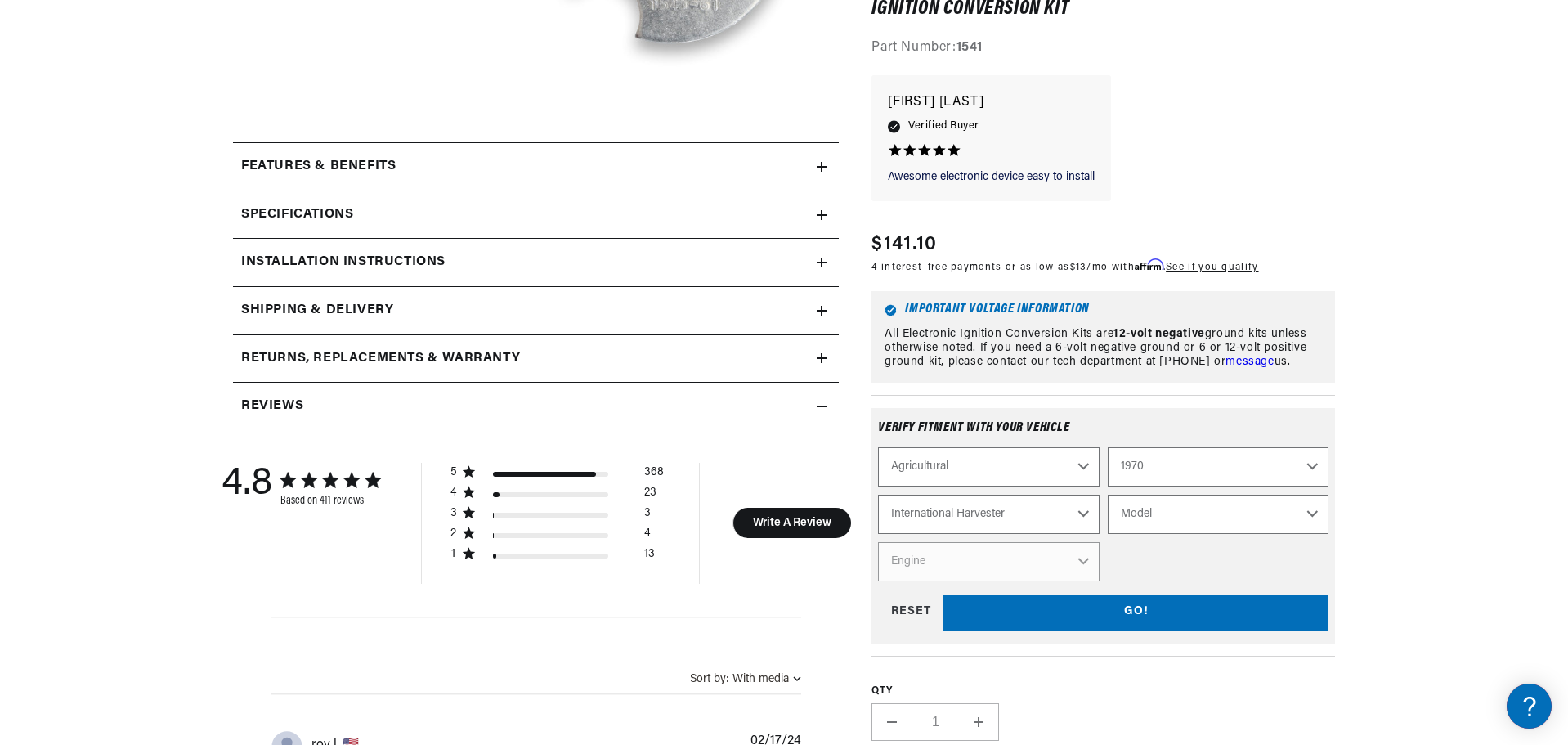 click on "Model
[NUMBER]
F
H30B
[LAST]
UB-220
UR-450
[PRODUCT] Power Unit" at bounding box center [1218, 514] 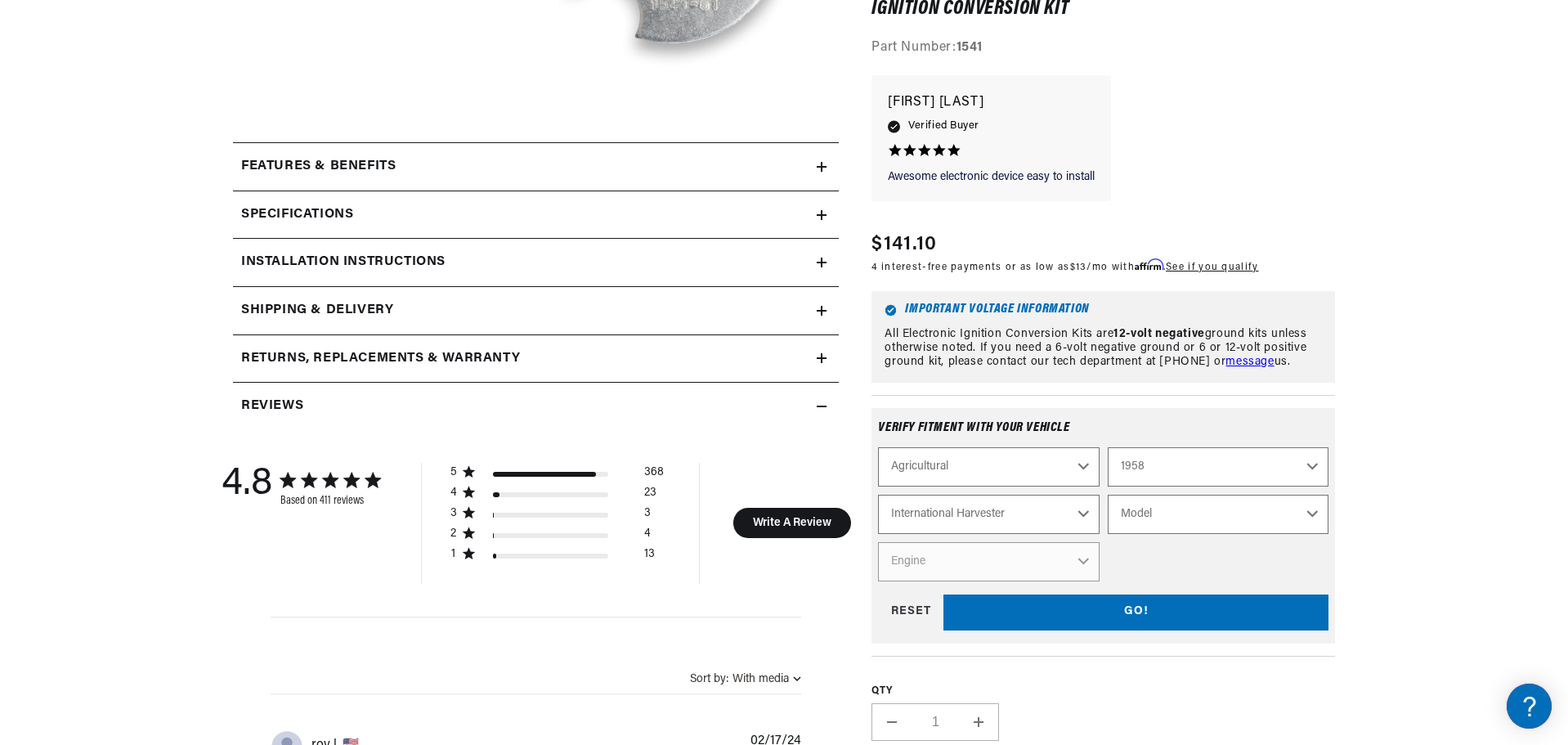 click on "1970
1965
1964
1960
1959
1958
1957
1939
1938
1937" at bounding box center (1218, 466) 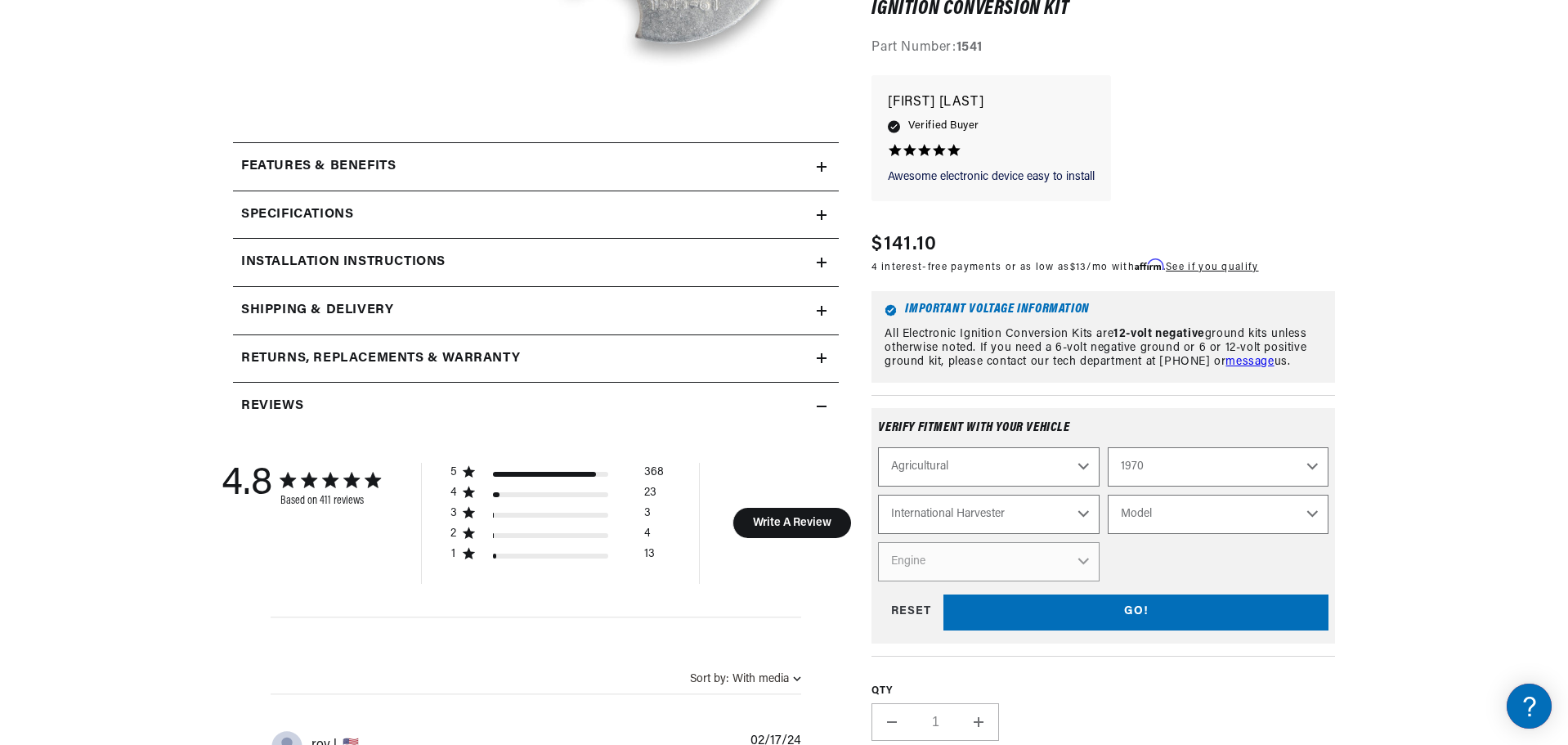 select on "1958" 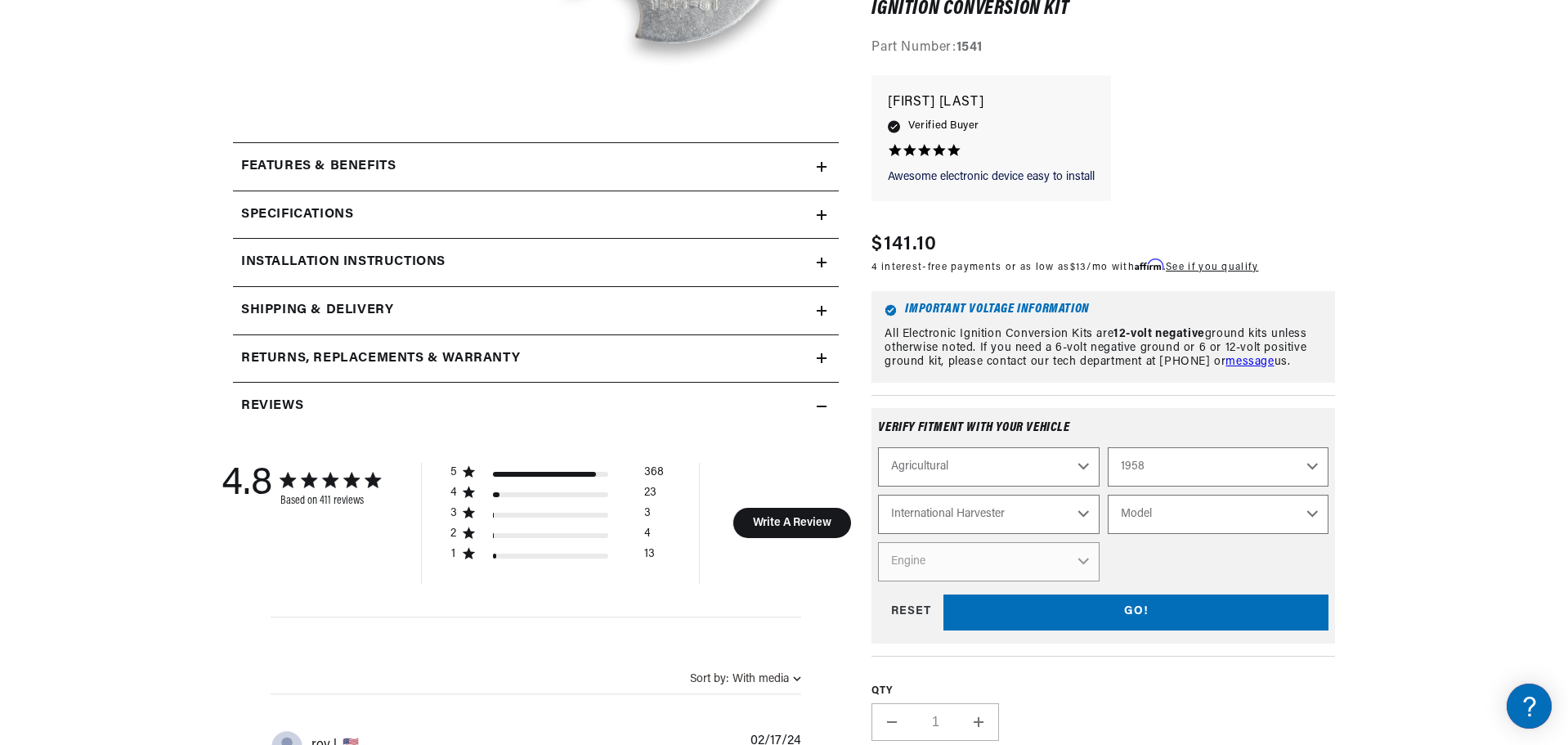 select 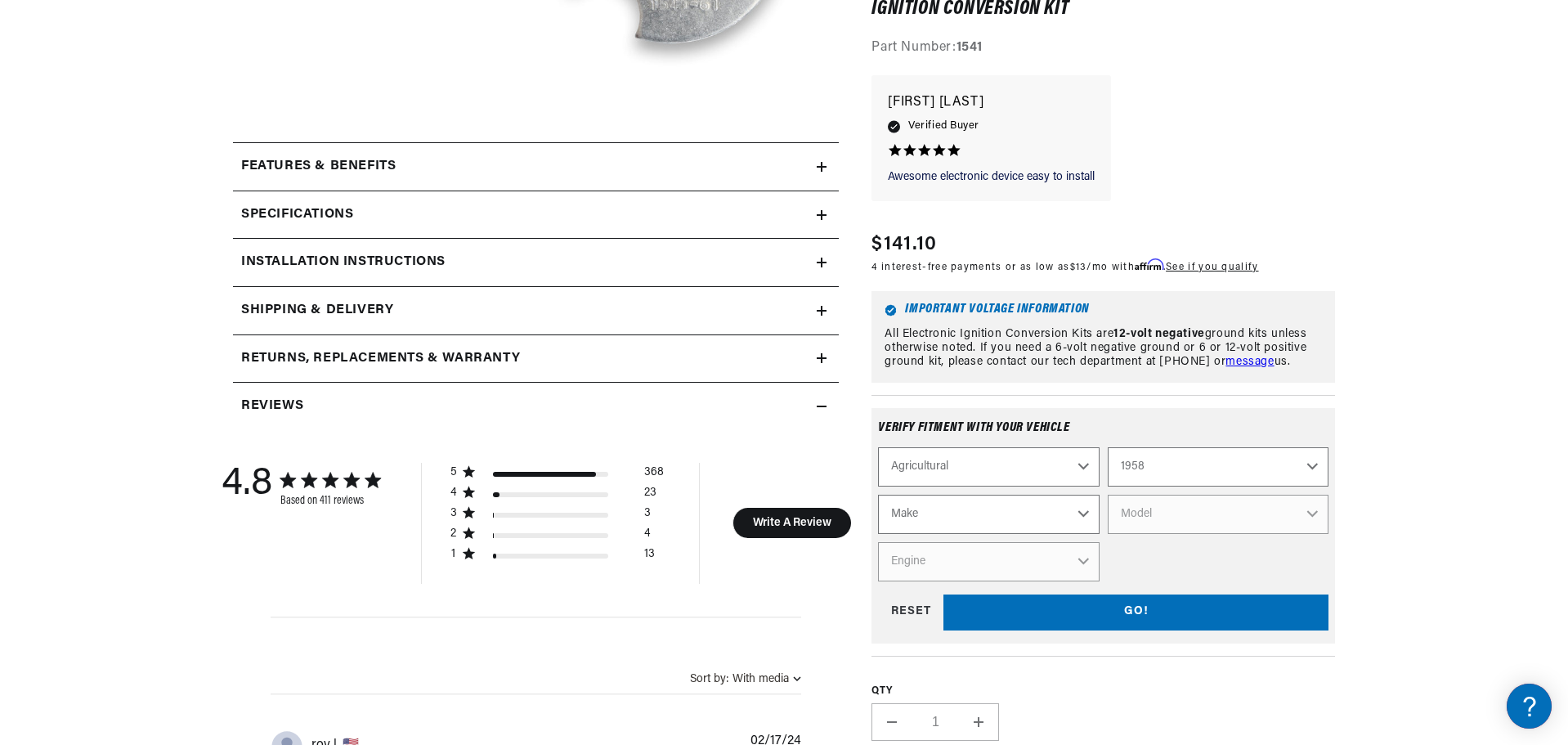 scroll, scrollTop: 0, scrollLeft: 611, axis: horizontal 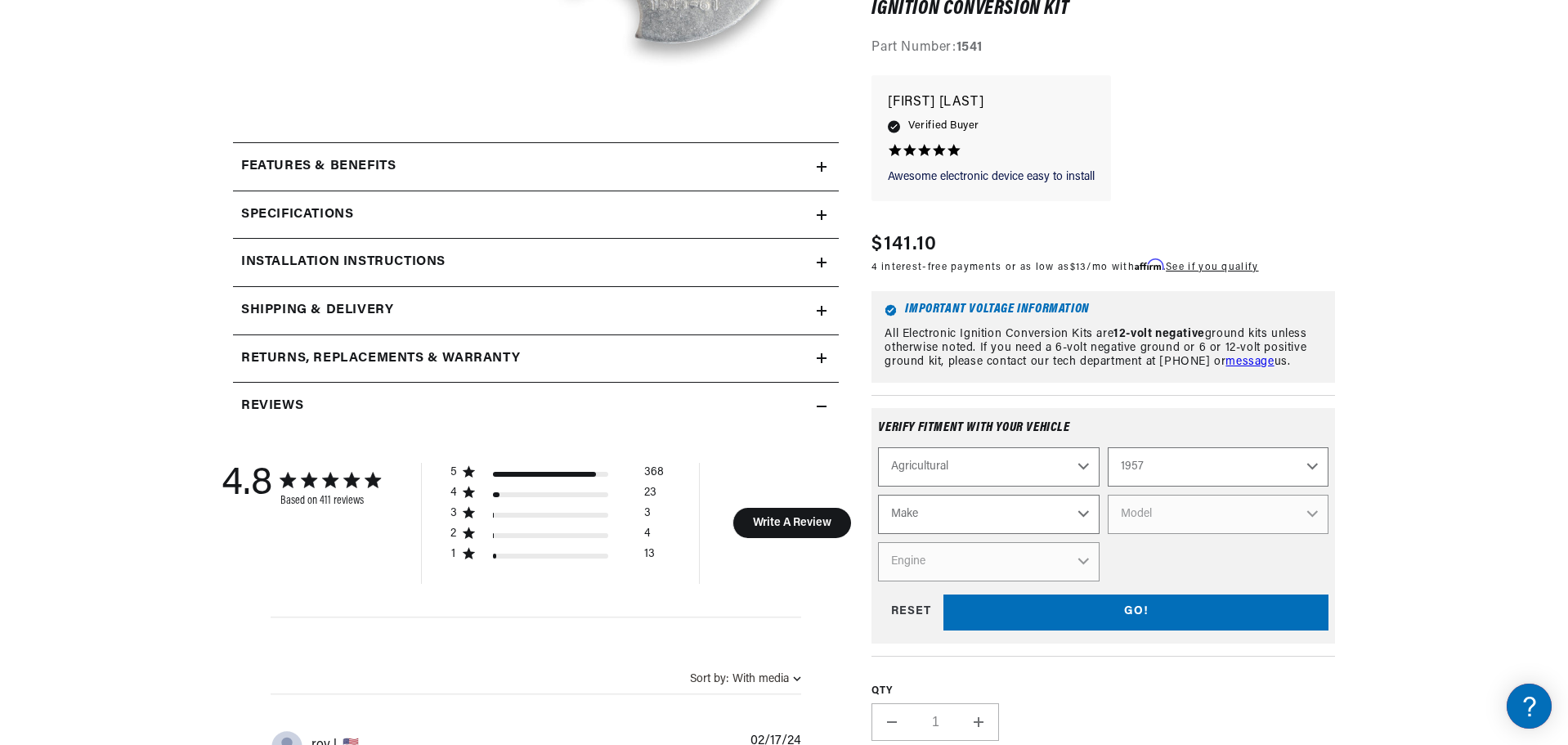 click on "1970
1965
1964
1960
1959
1958
1957
1939
1938
1937" at bounding box center (1218, 466) 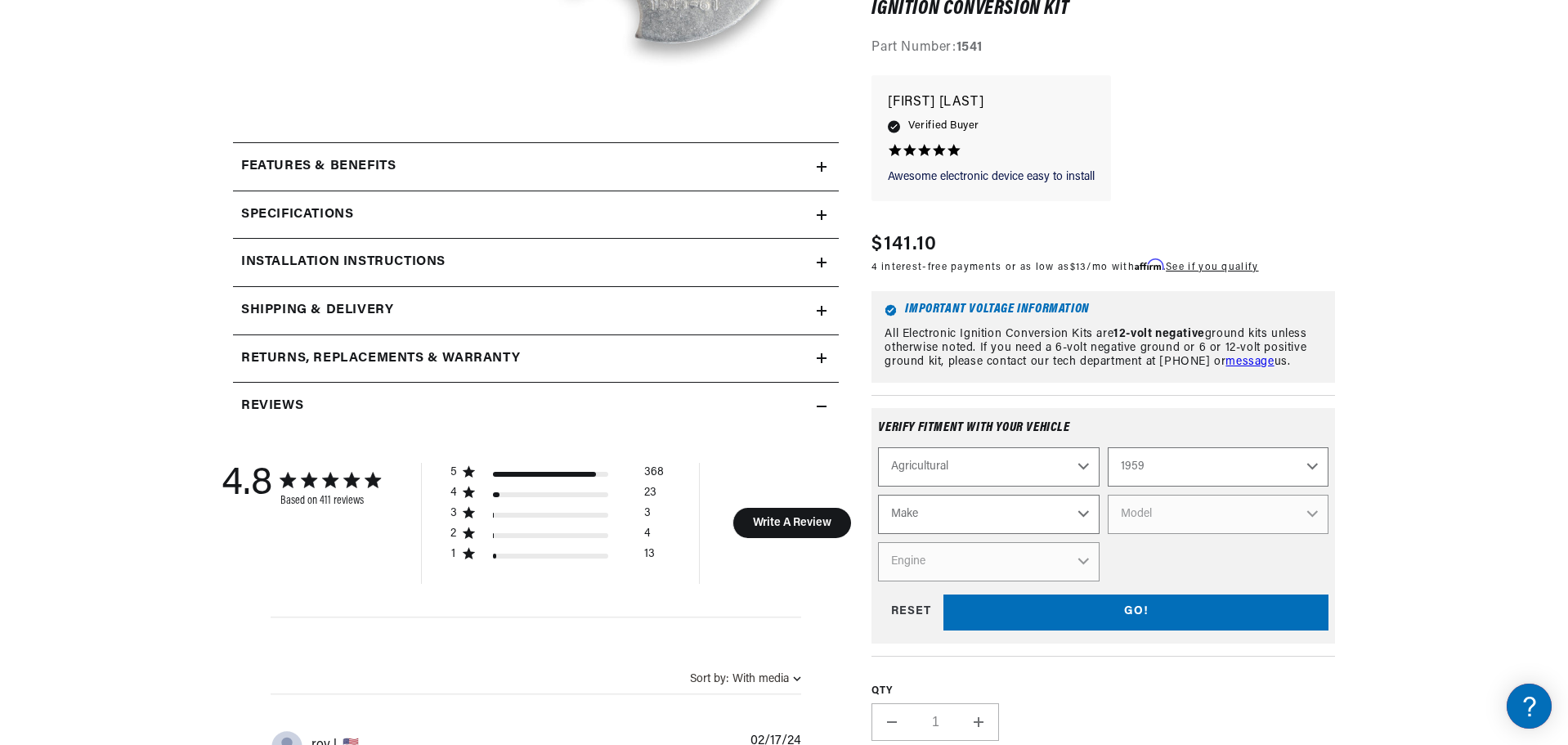 click on "1970
1965
1964
1960
1959
1958
1957
1939
1938
1937" at bounding box center (1218, 466) 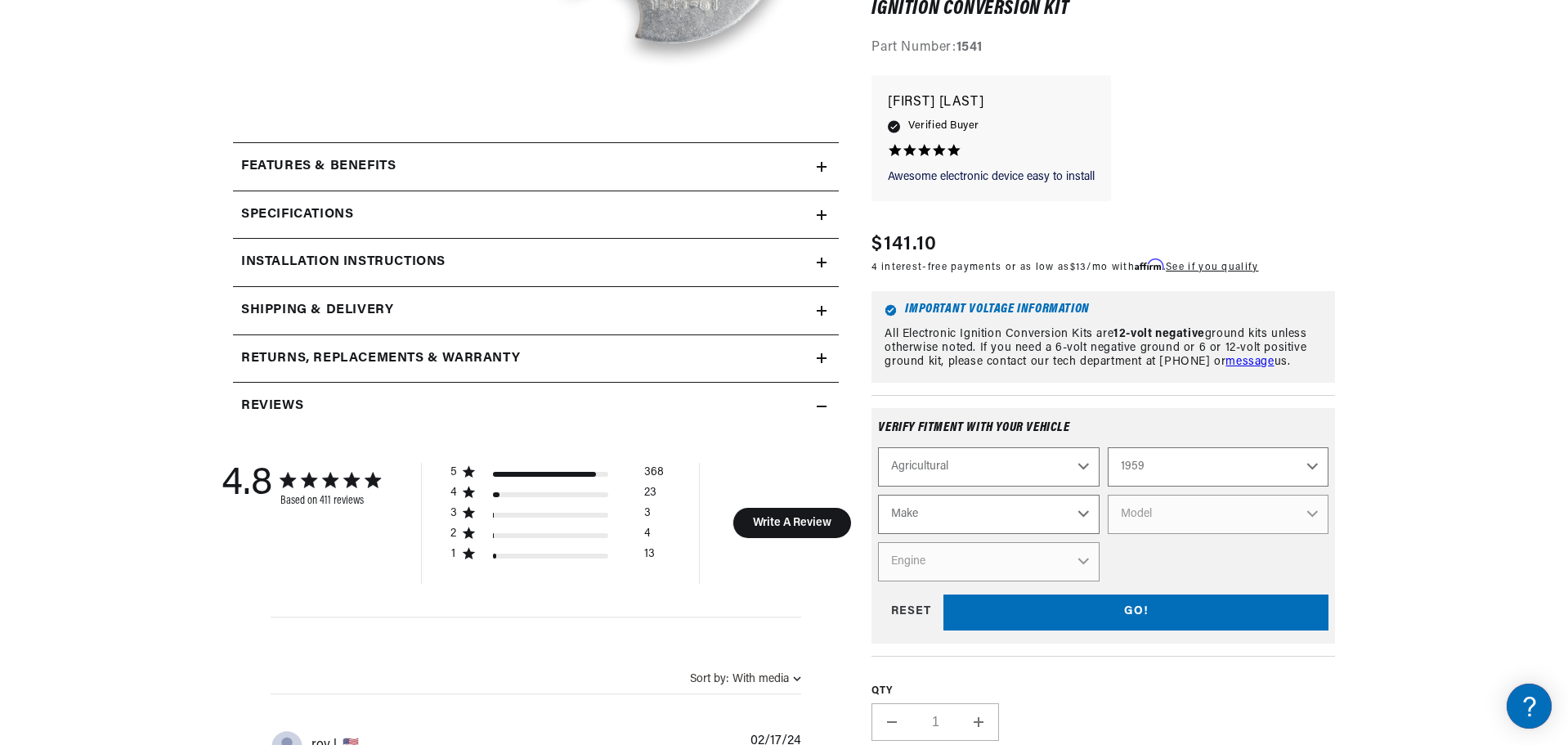 click on "Make
International Harvester" at bounding box center [988, 514] 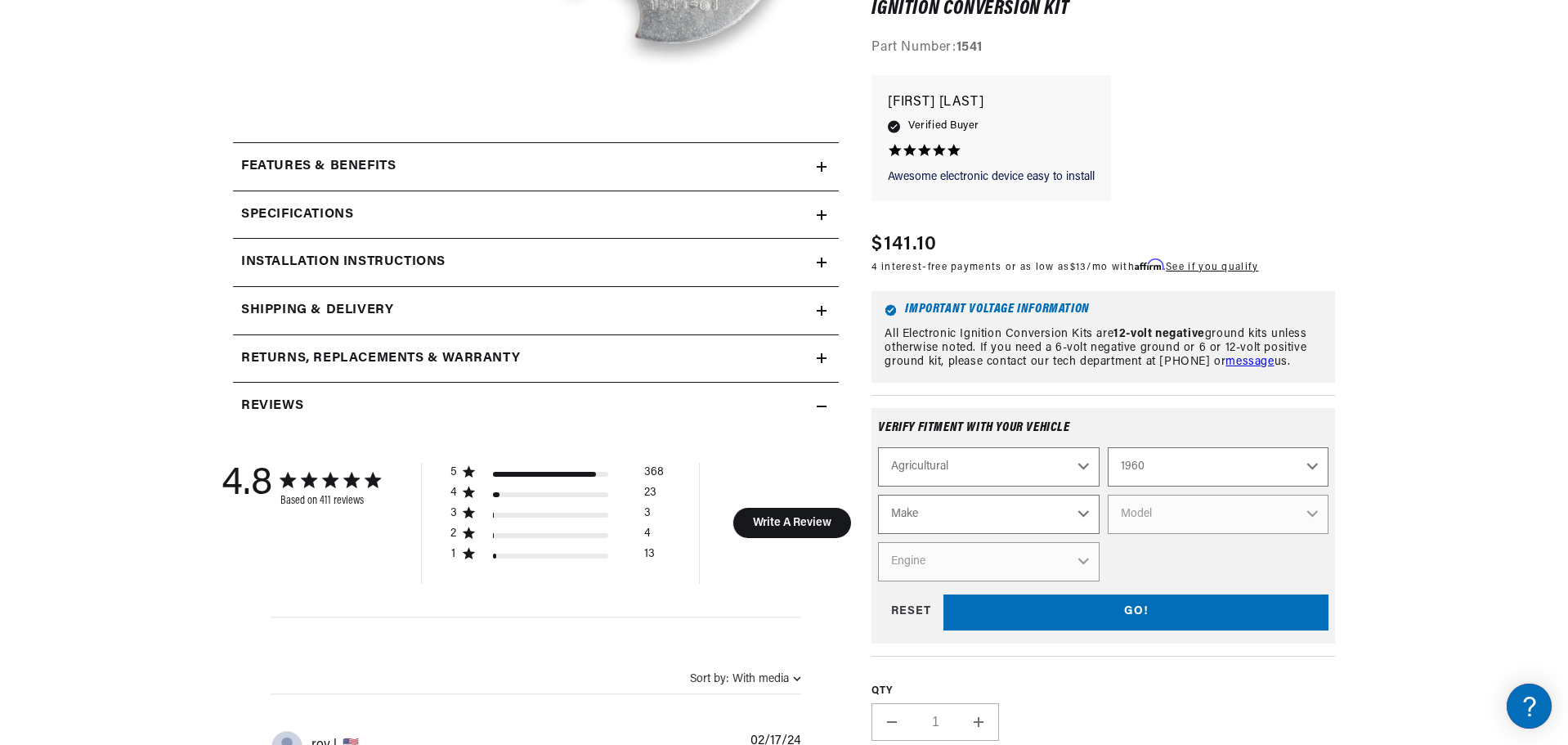 click on "1970
1965
1964
1960
1959
1958
1957
1939
1938
1937" at bounding box center [1218, 466] 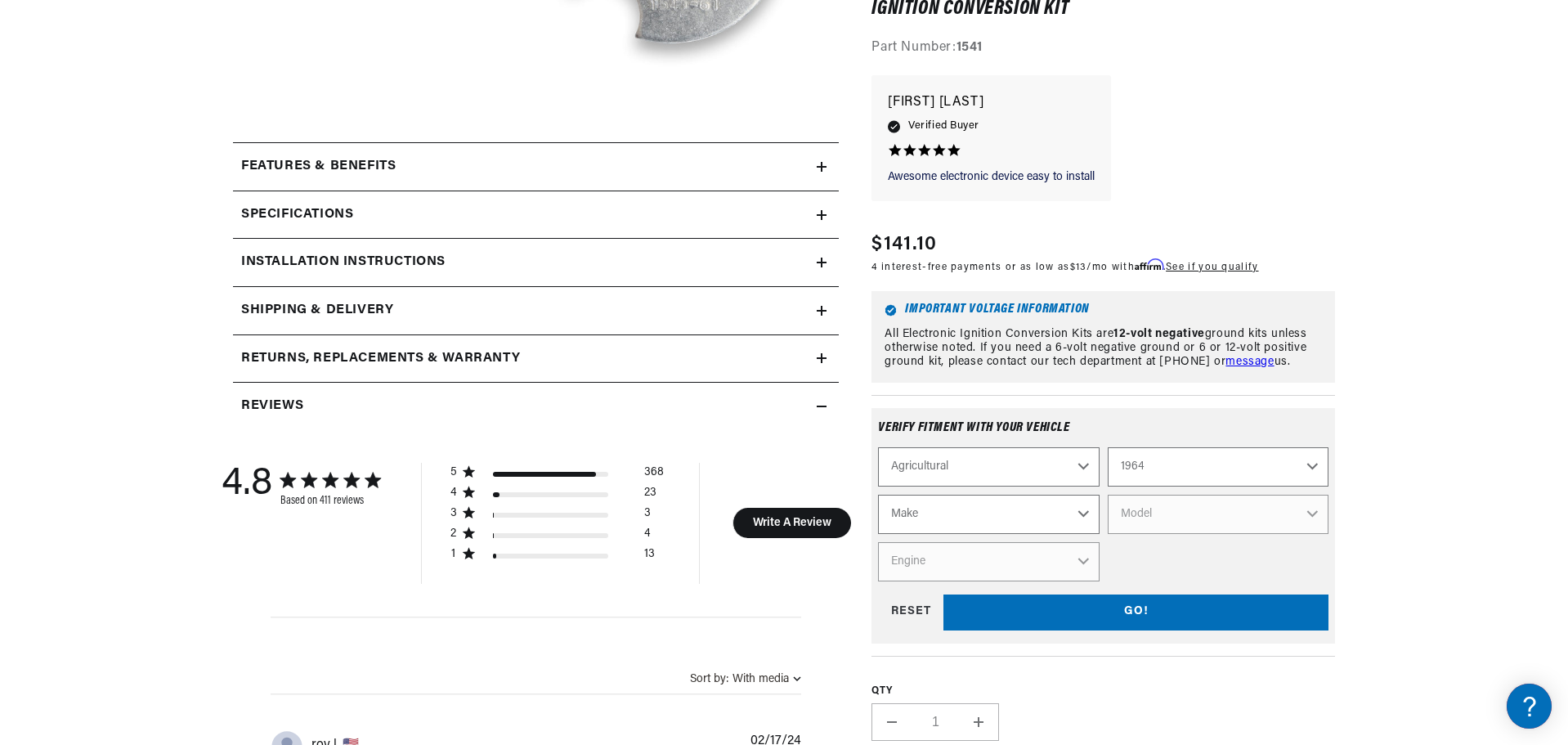 click on "1970
1965
1964
1960
1959
1958
1957
1939
1938
1937" at bounding box center [1218, 466] 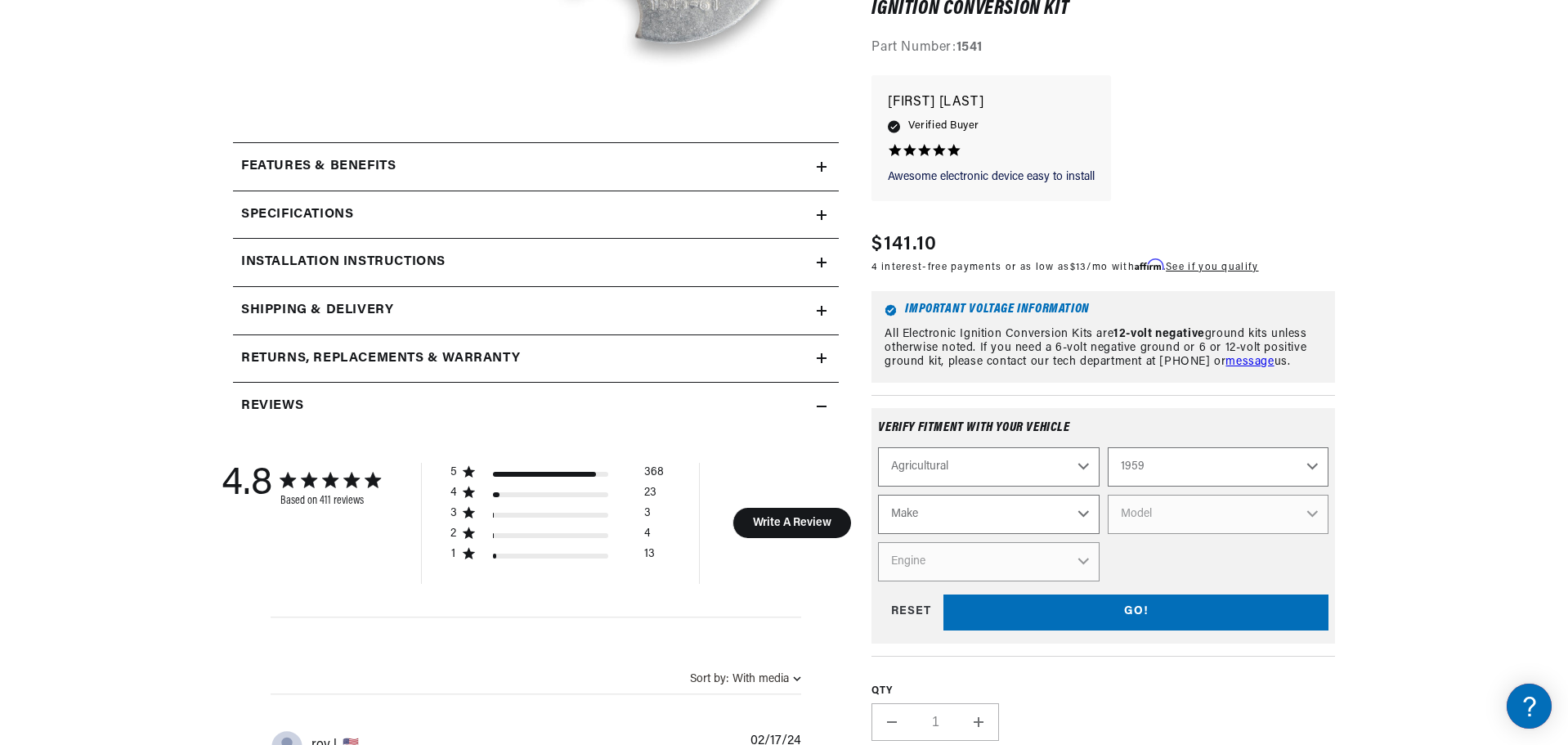 click on "1970
1965
1964
1960
1959
1958
1957
1939
1938
1937" at bounding box center (1218, 466) 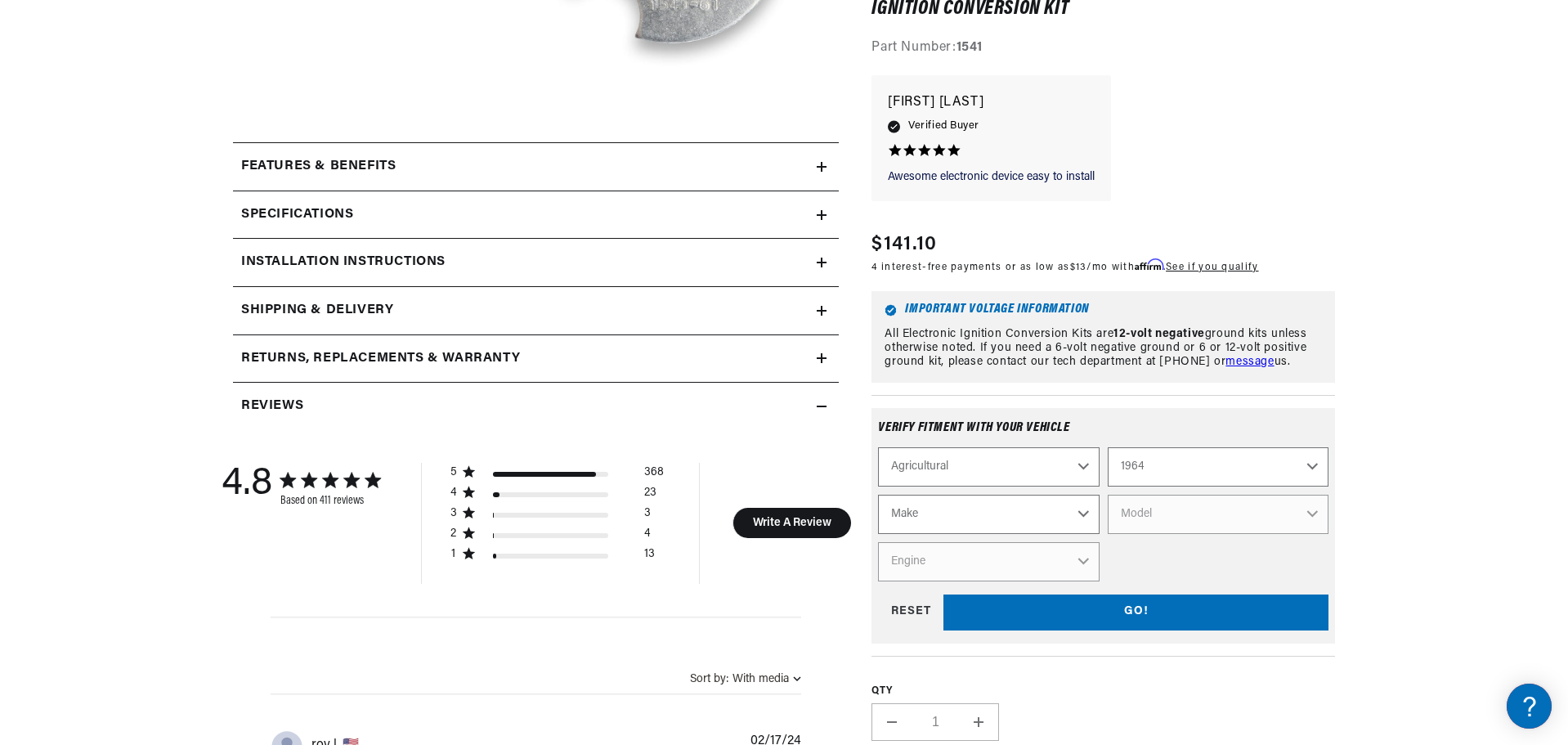 select on "1959" 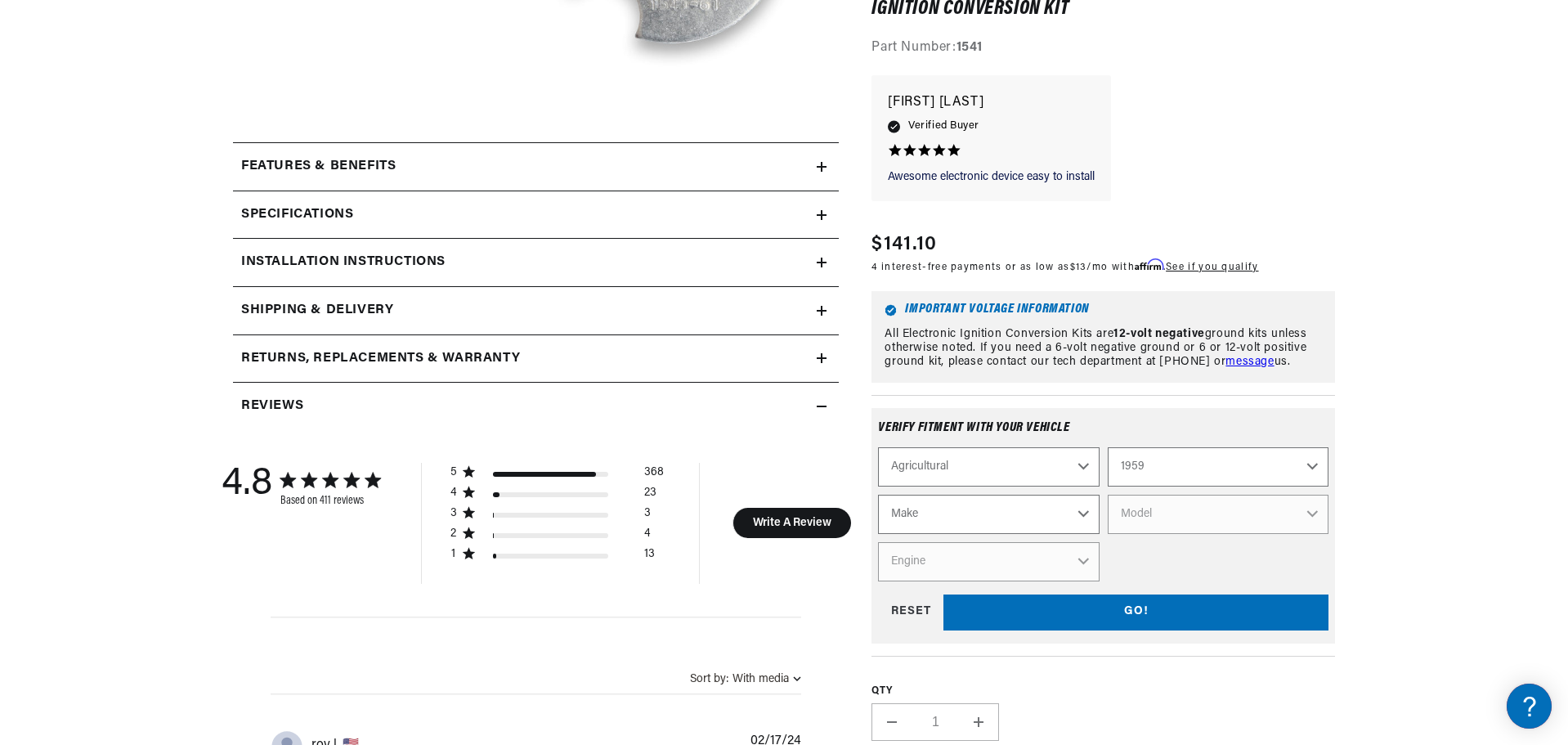 click on "Make
International Harvester" at bounding box center [988, 514] 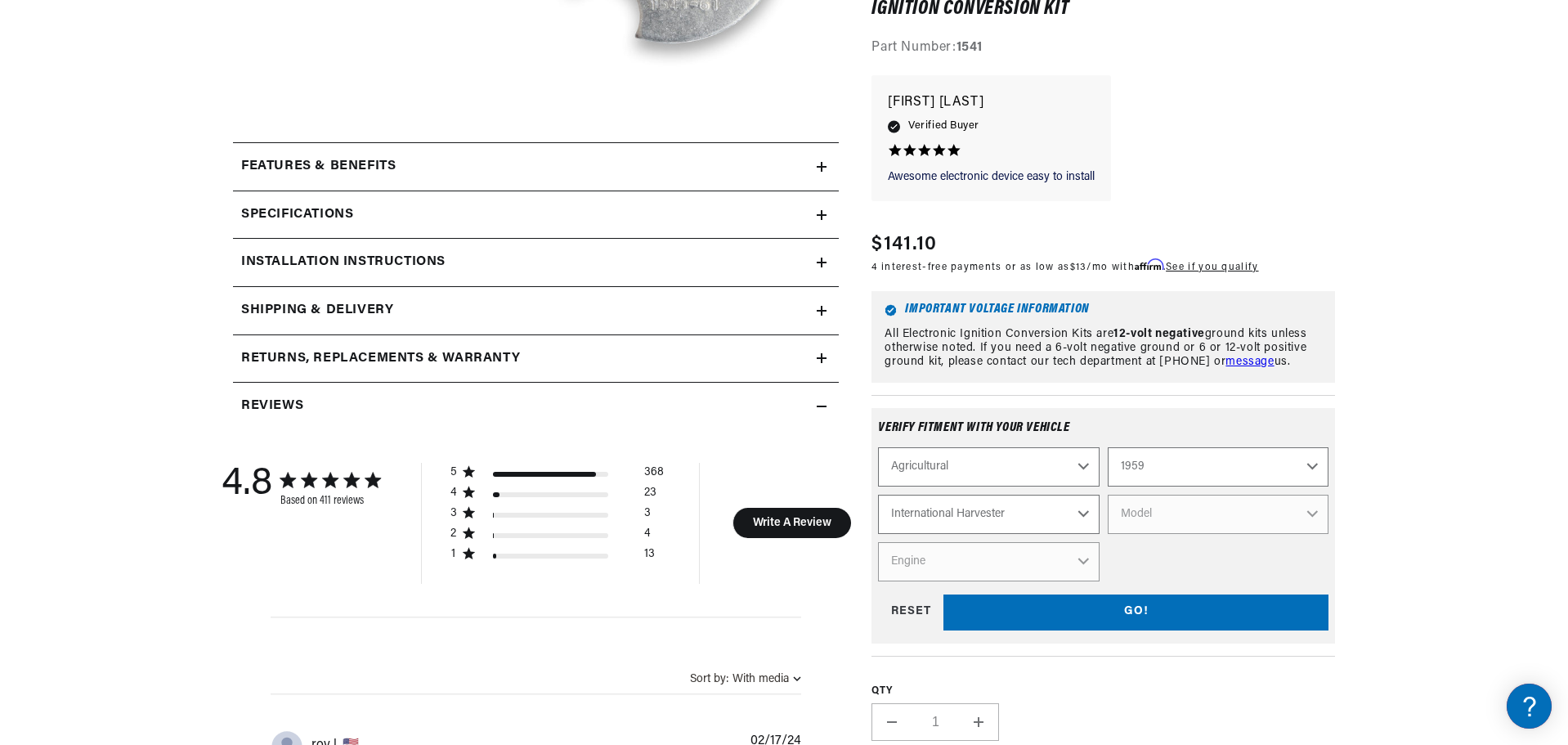 click on "Make
International Harvester" at bounding box center (988, 514) 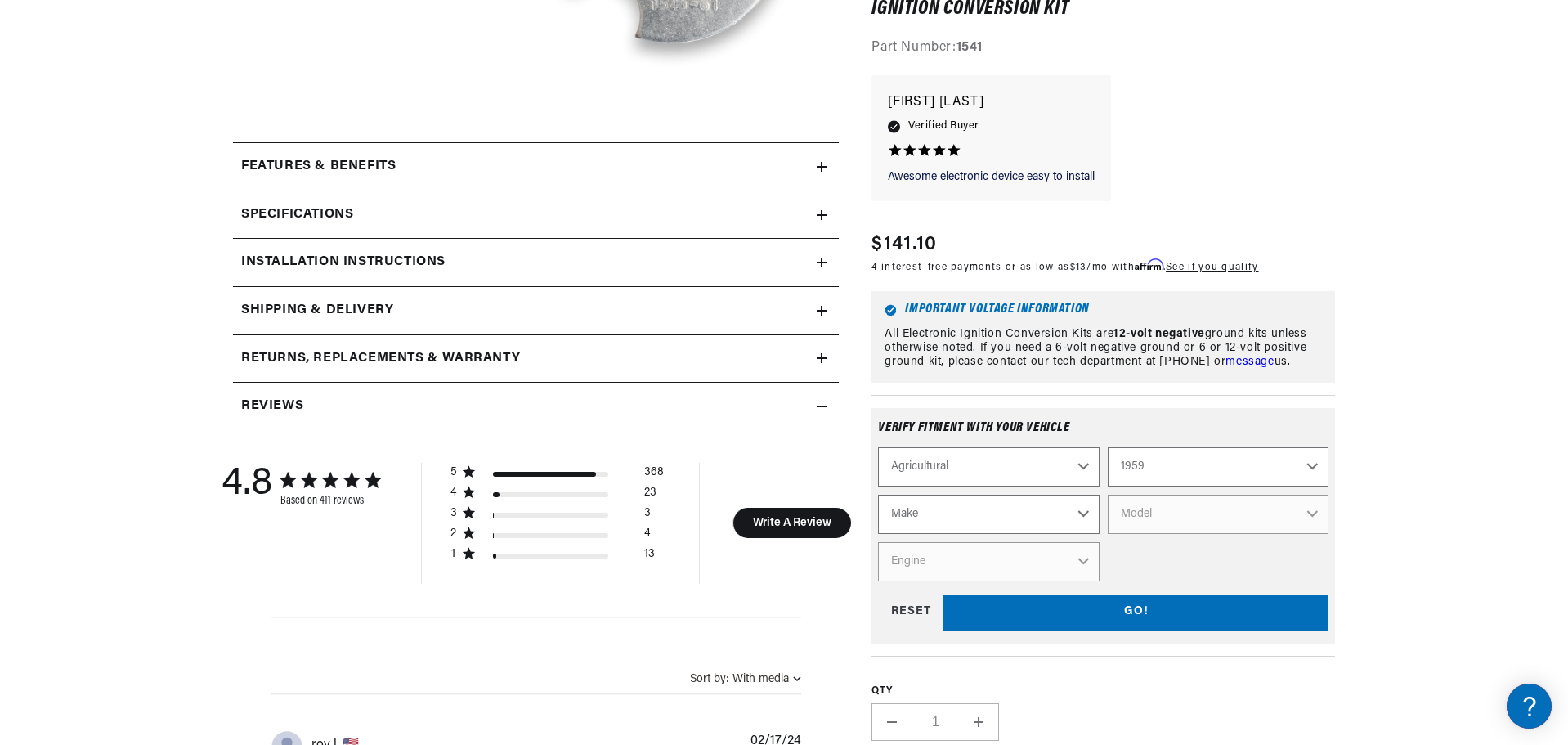 select on "International-Harvester" 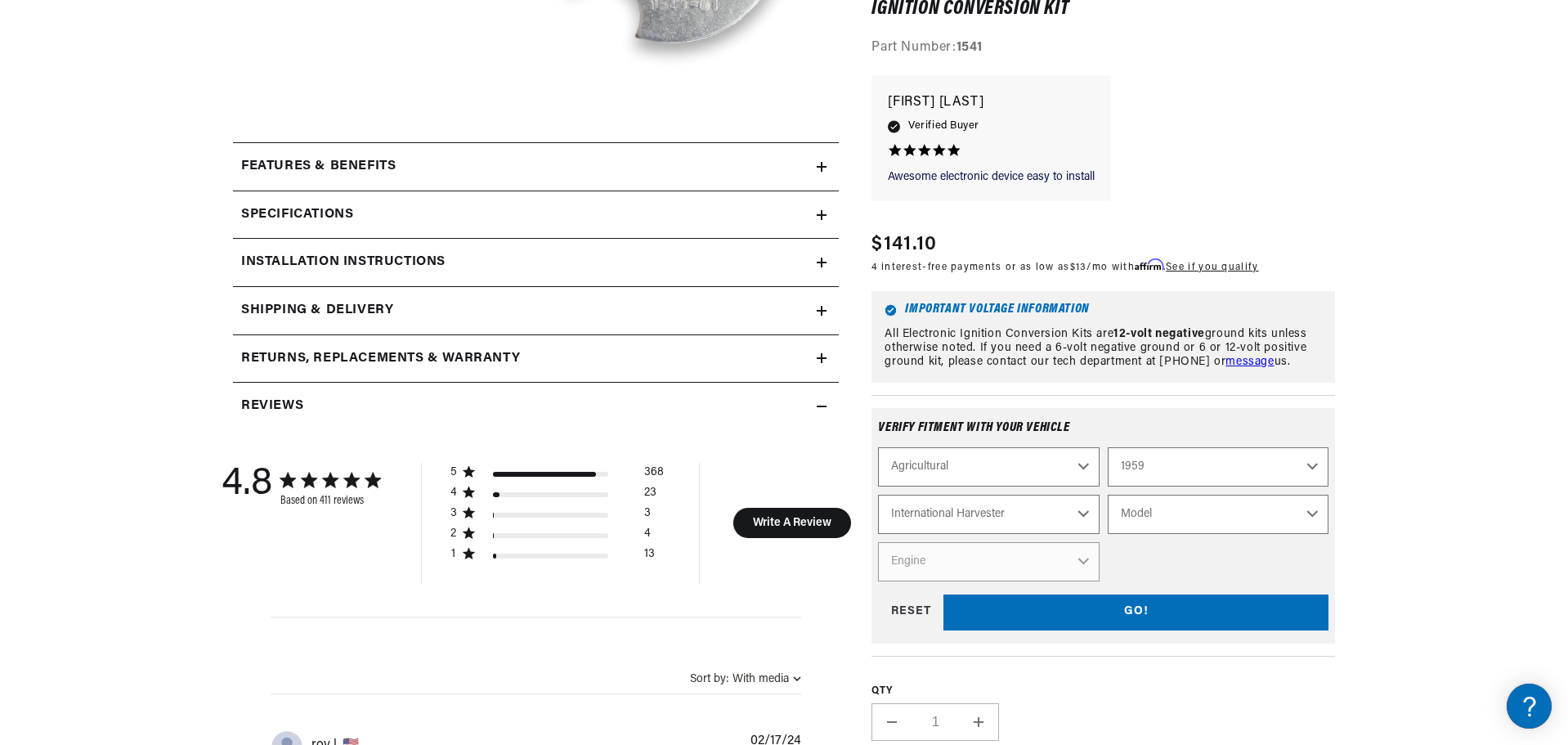 click on "Model
UV-345
UV-549 Power Unit" at bounding box center (1218, 514) 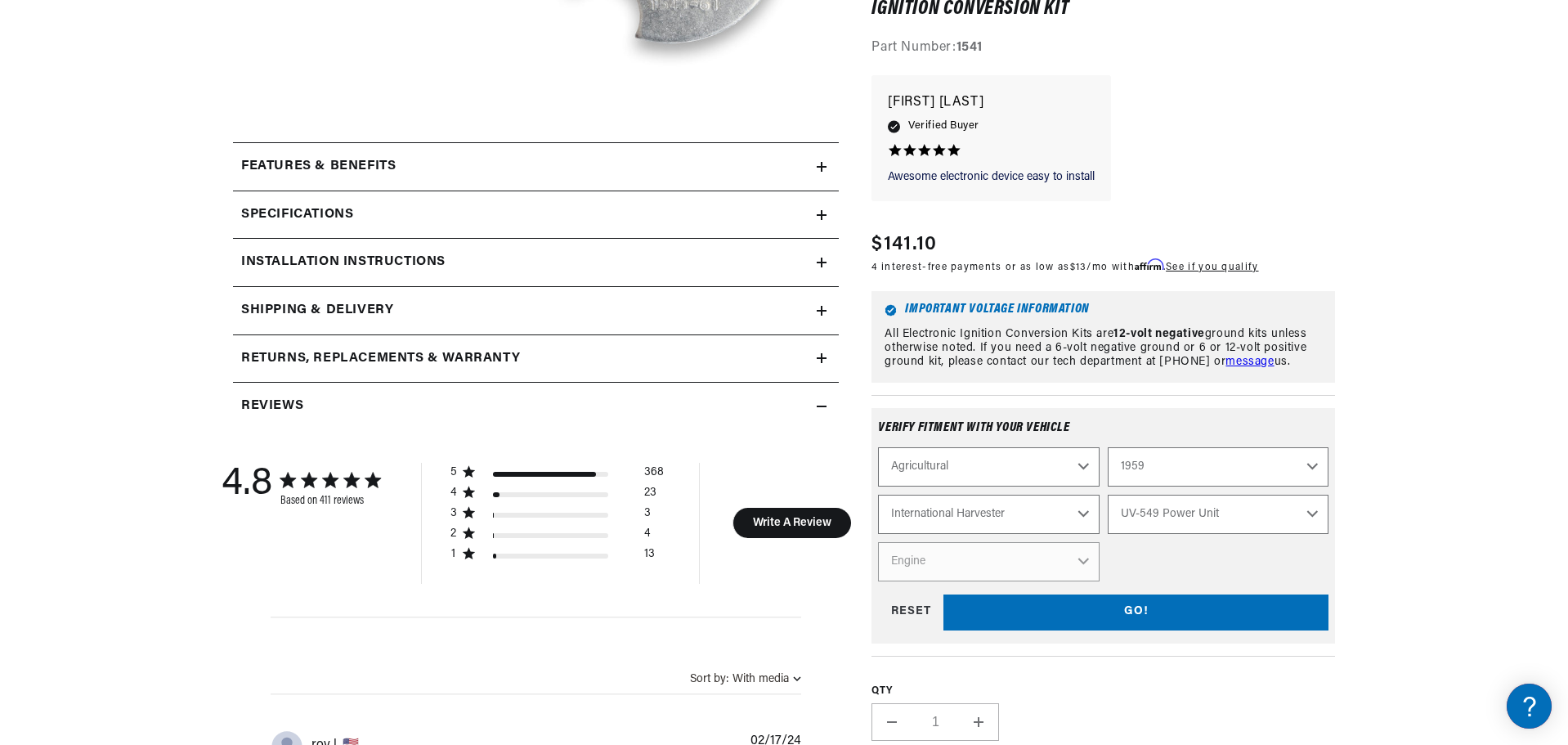 click on "Model
UV-345
UV-549 Power Unit" at bounding box center [1218, 514] 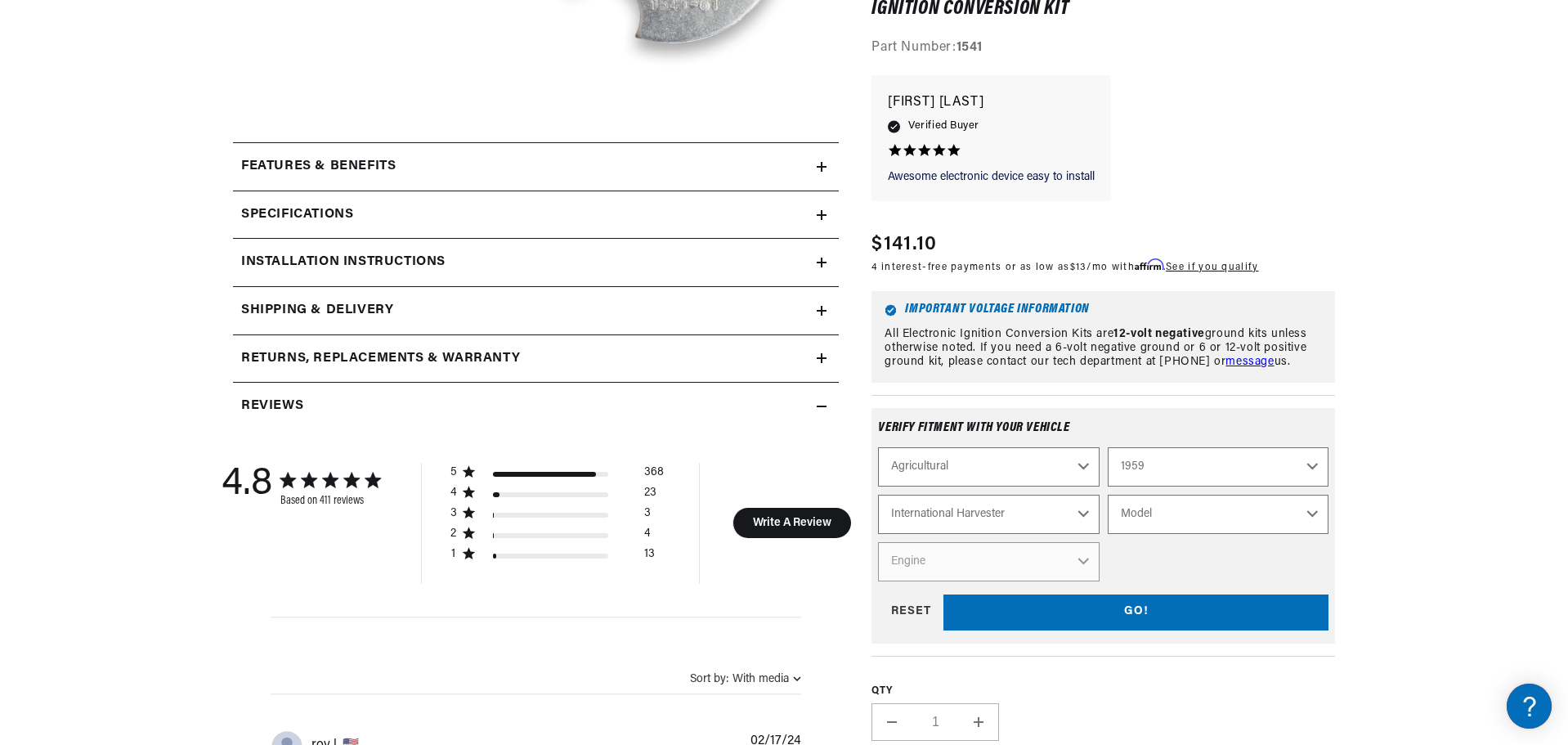 select on "UV-549-Power-Unit" 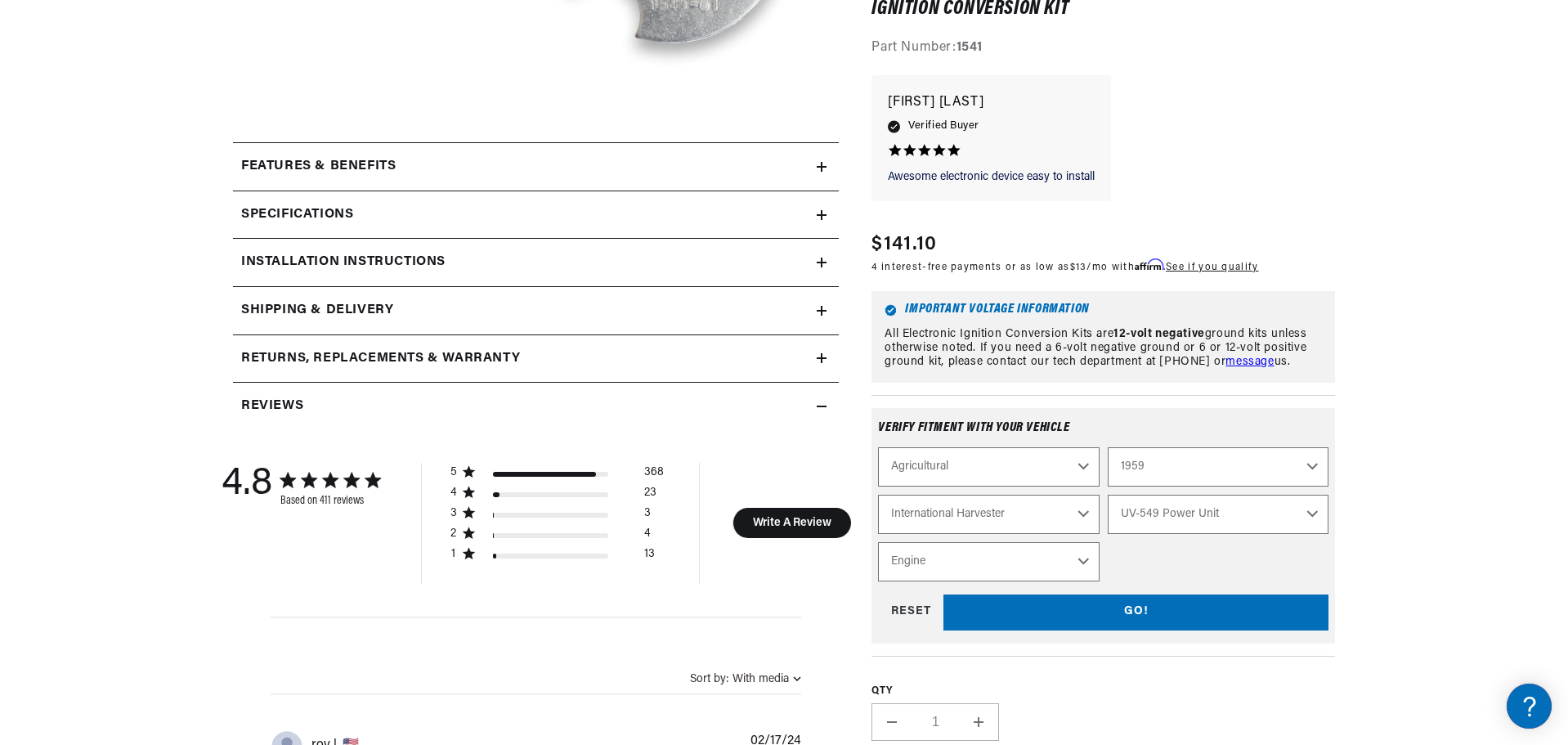 click on "Engine
8" at bounding box center [988, 561] 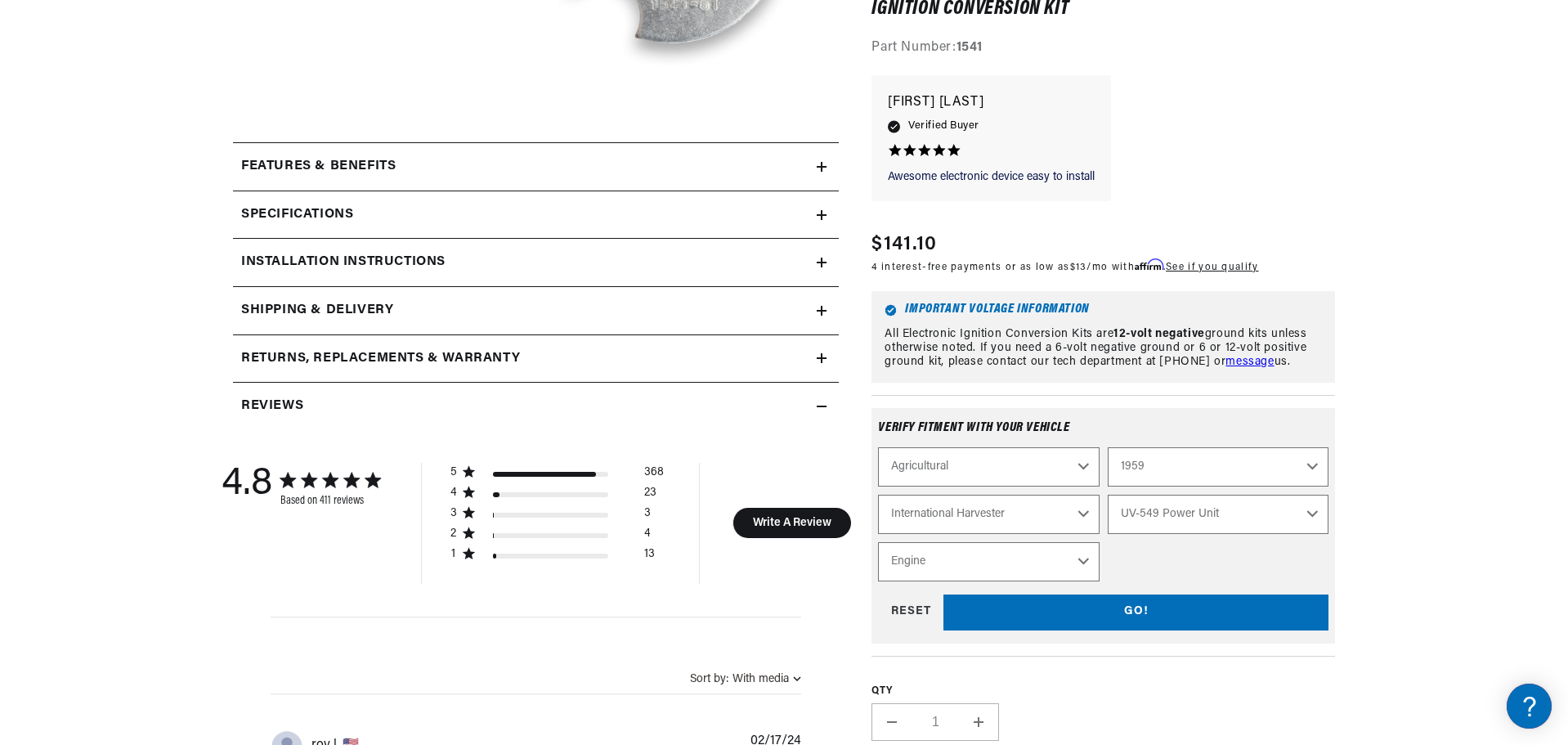 click on "1970
1965
1964
1960
1959
1958
1957
1939
1938
1937" at bounding box center (1218, 466) 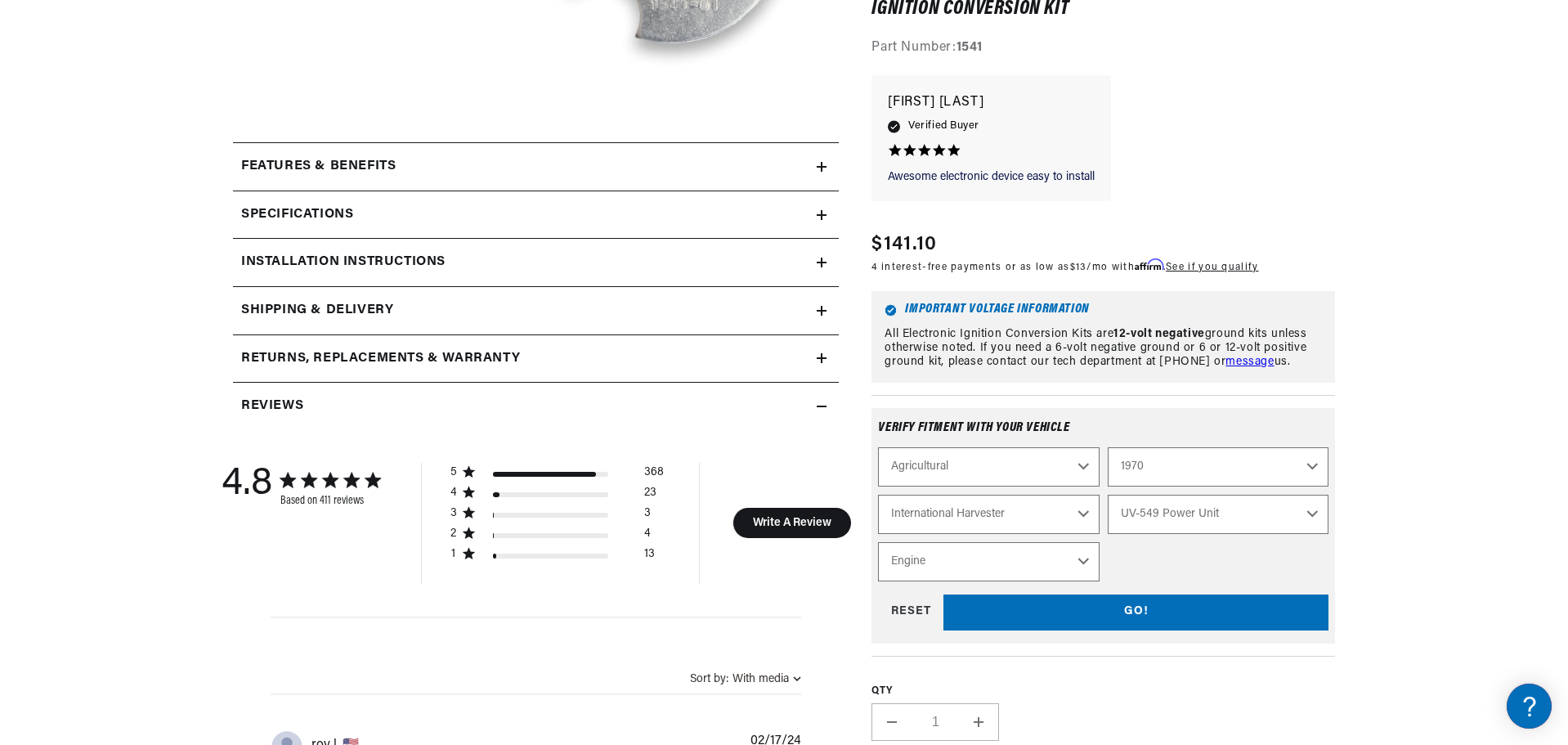 click on "1970
1965
1964
1960
1959
1958
1957
1939
1938
1937" at bounding box center (1218, 466) 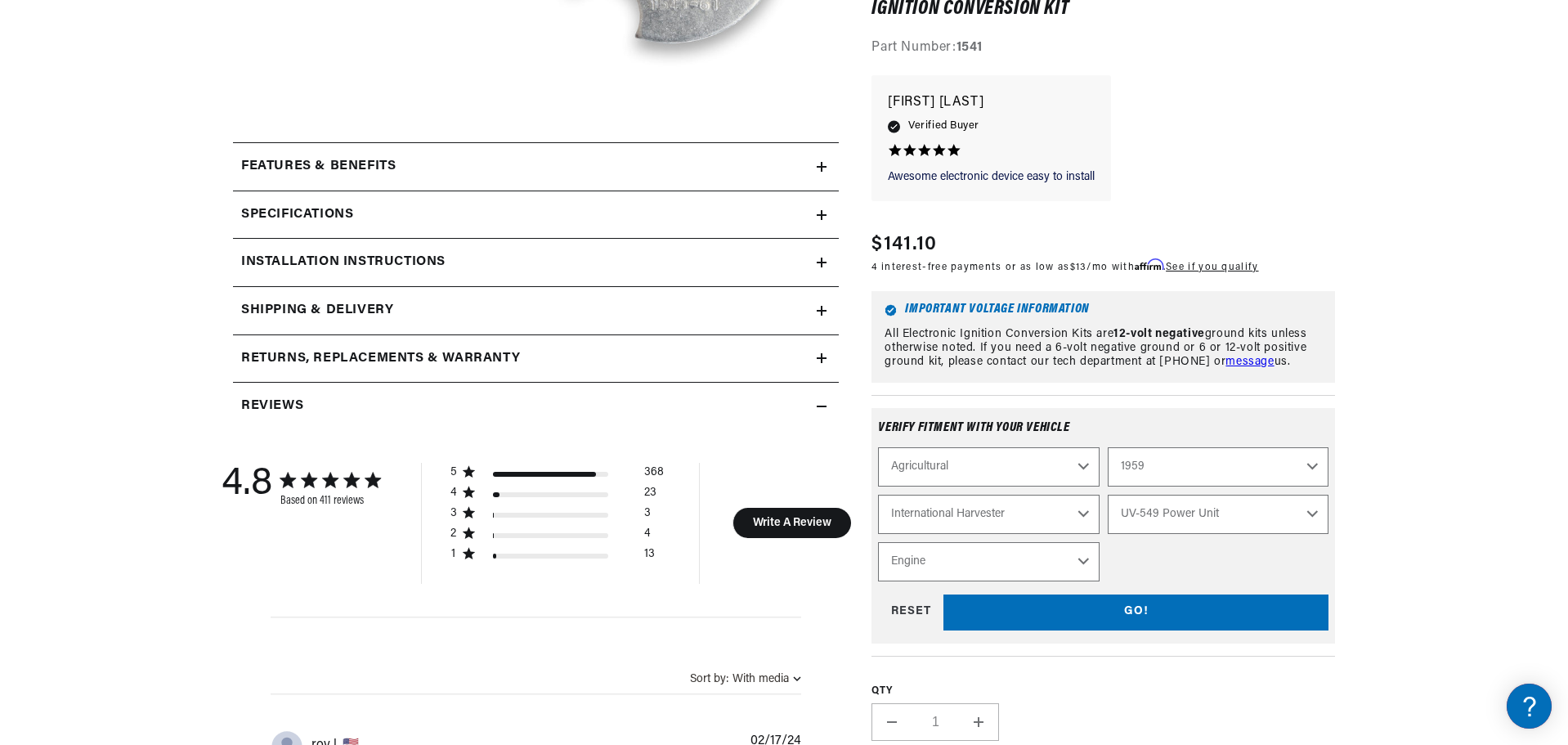 select on "1970" 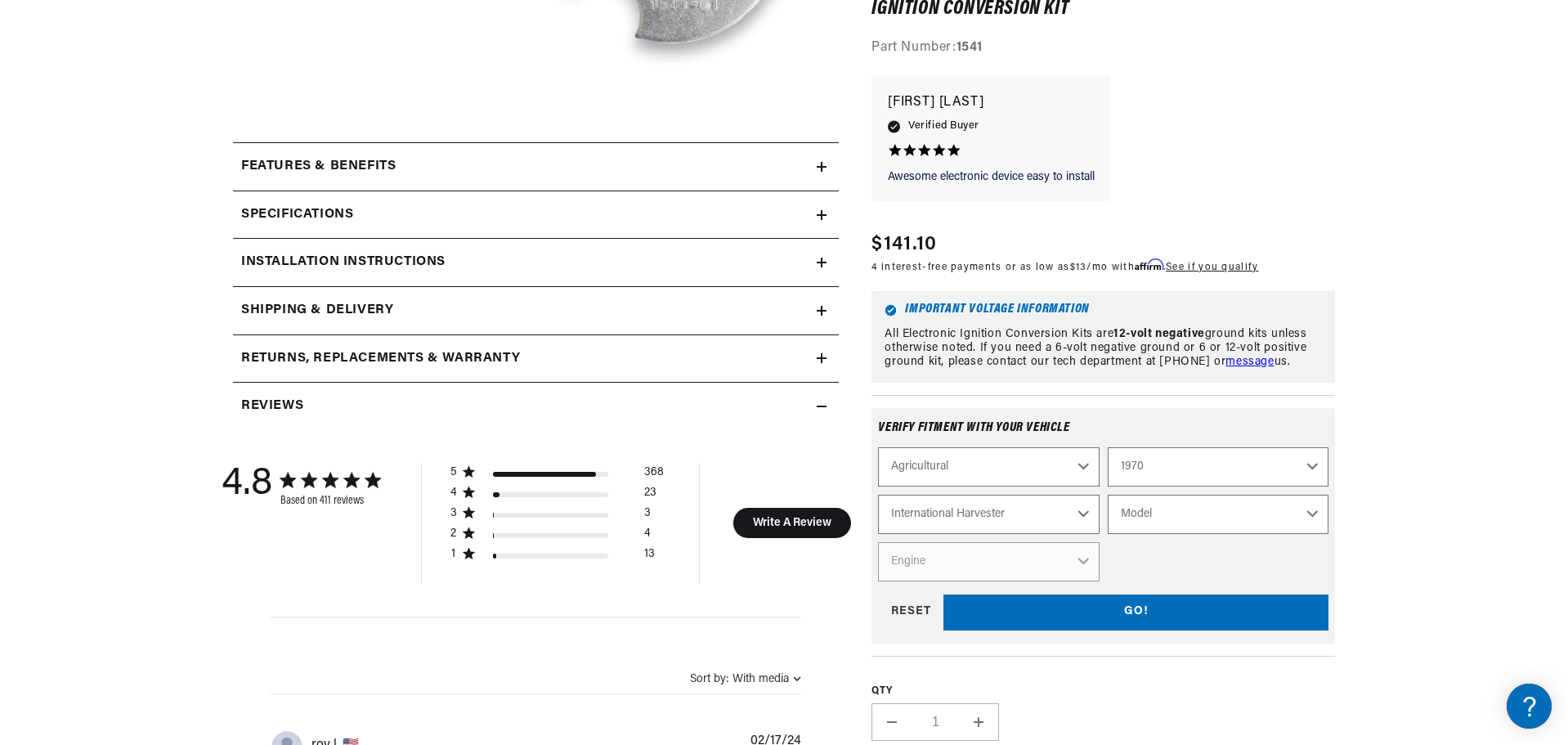 click on "Model
[NUMBER]
F
H30B
[LAST]
UB-220
UR-450
[PRODUCT] Power Unit" at bounding box center (1218, 514) 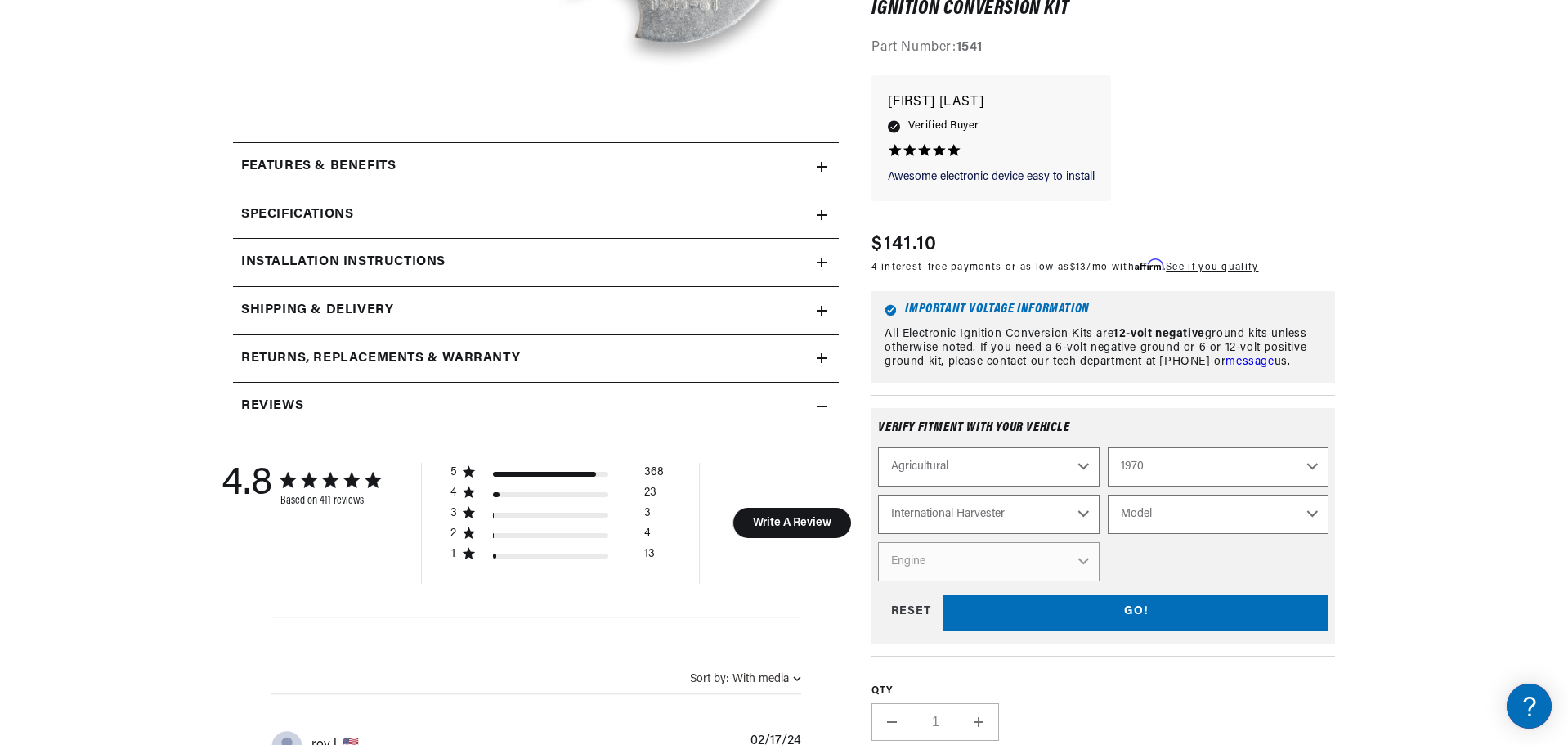 select on "265" 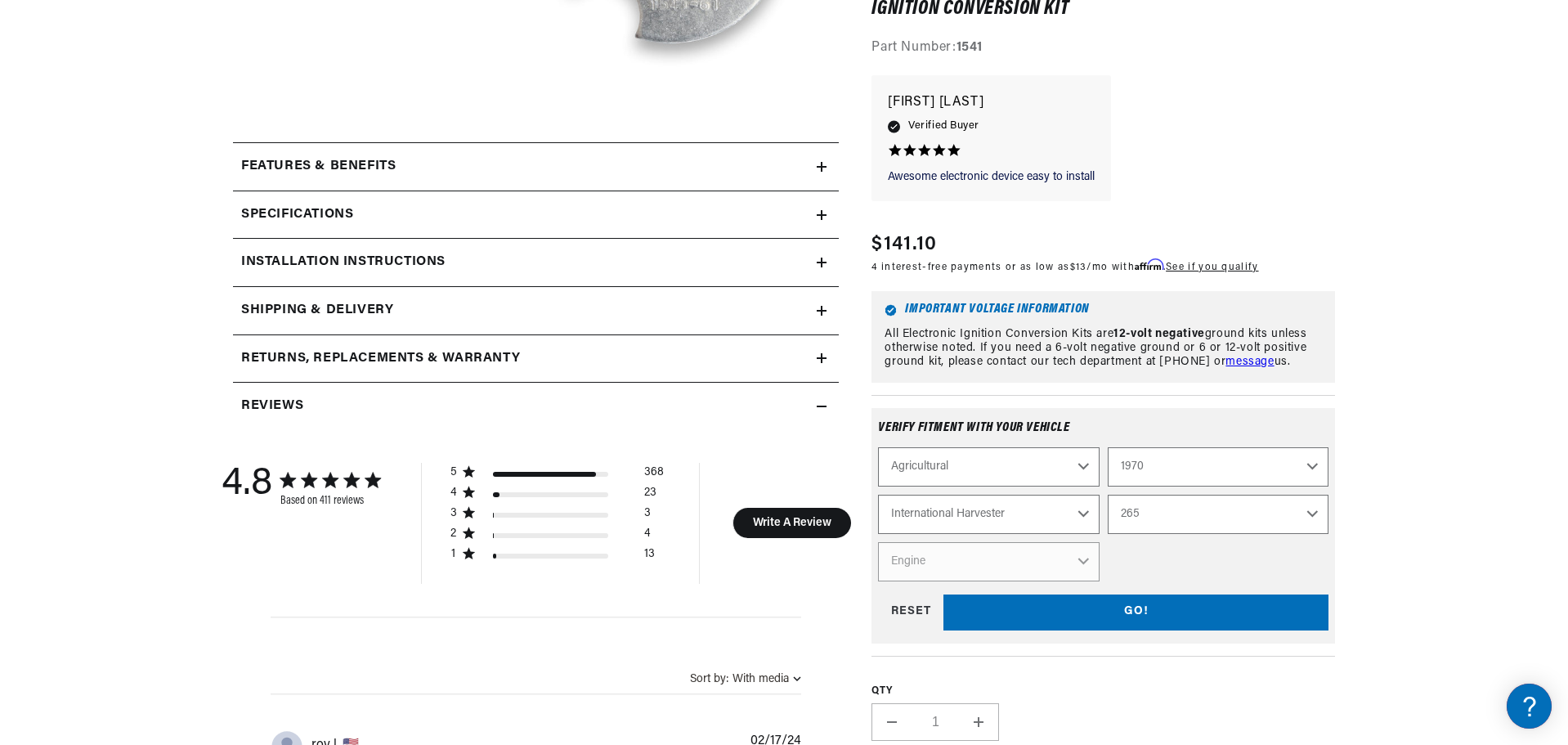 click on "Model
[NUMBER]
F
H30B
[LAST]
UB-220
UR-450
[PRODUCT] Power Unit" at bounding box center (1218, 514) 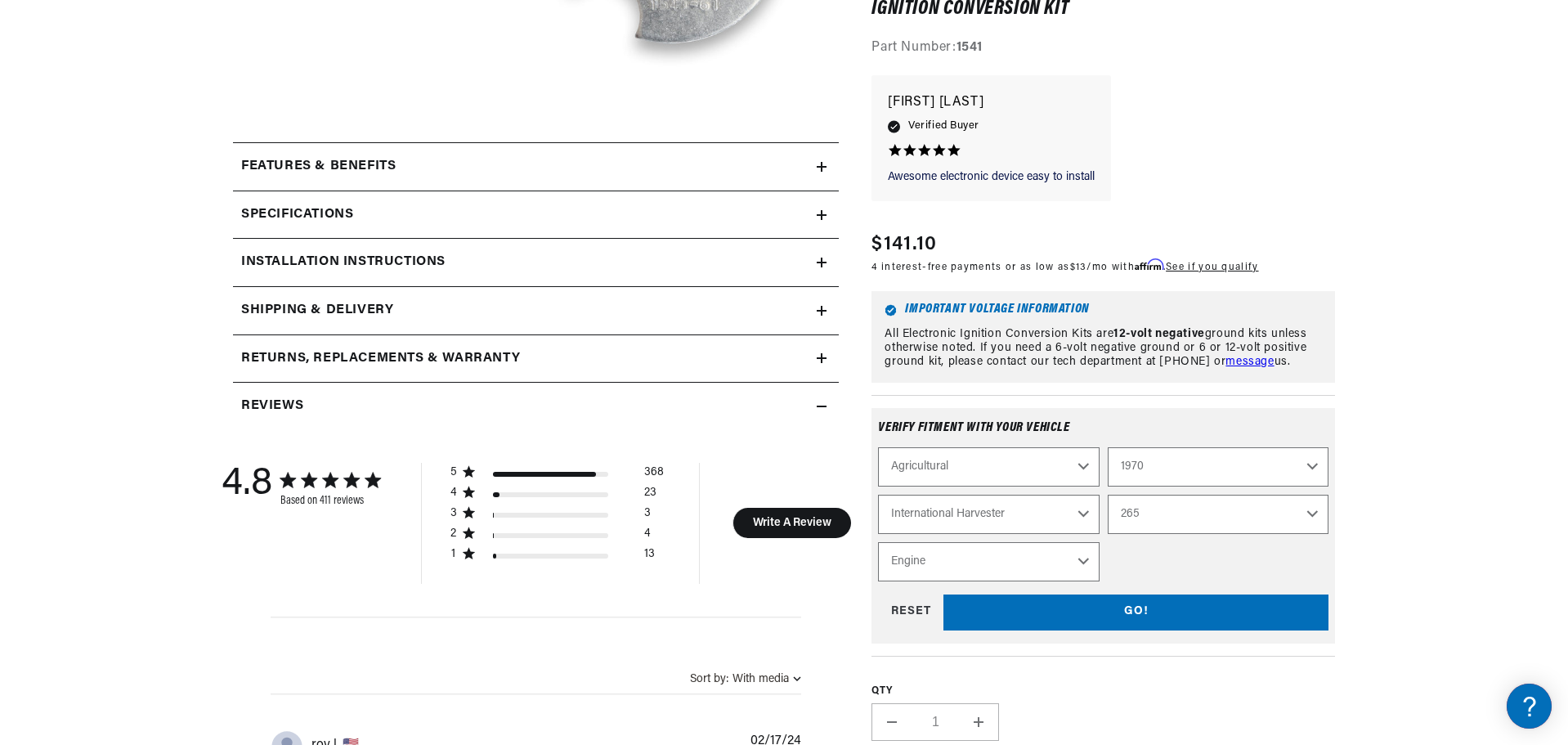 click on "Engine
6" at bounding box center [988, 561] 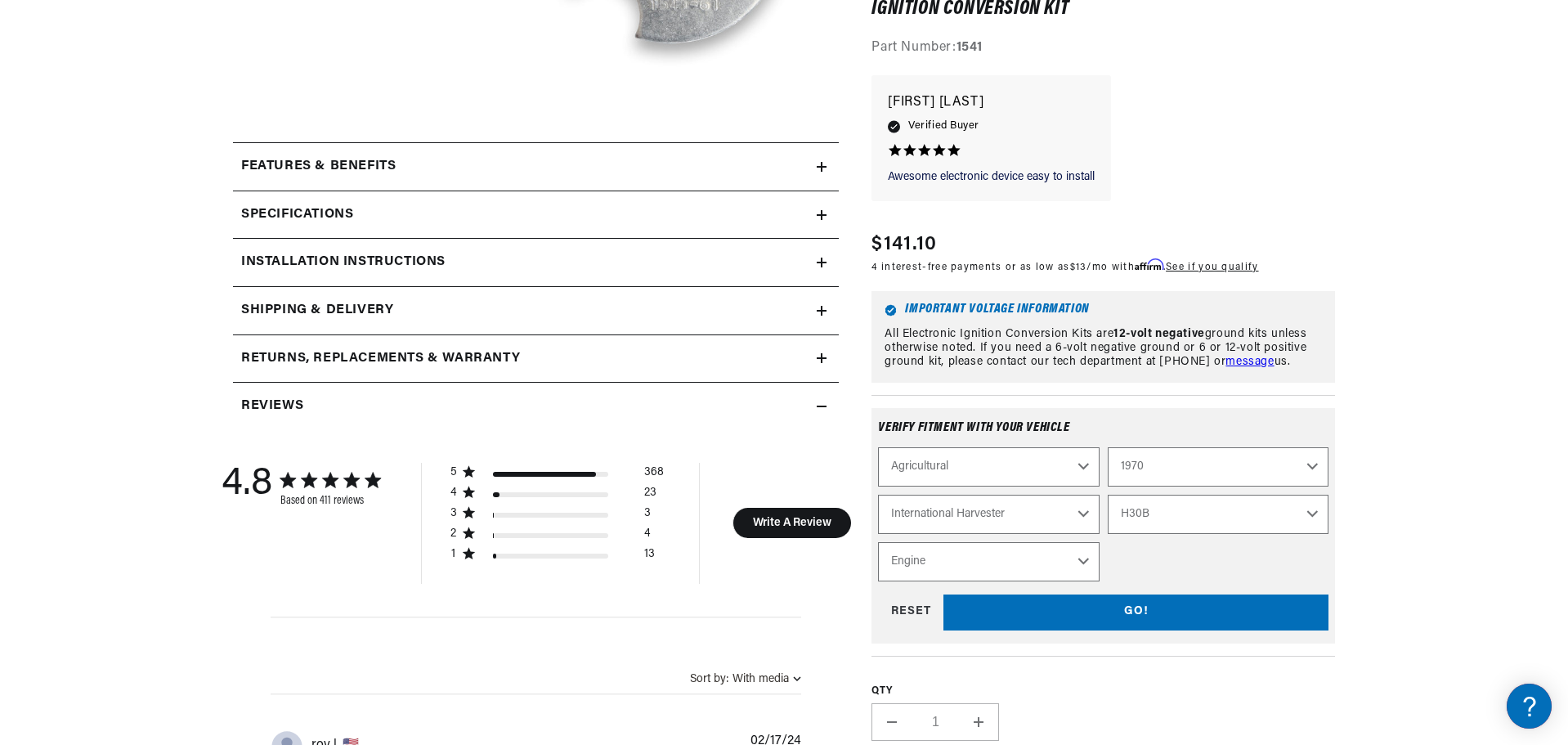 click on "[NUMBER]
F
H30B
[LAST]
UB-220
UR-450
[PRODUCT] Power Unit" at bounding box center [1218, 514] 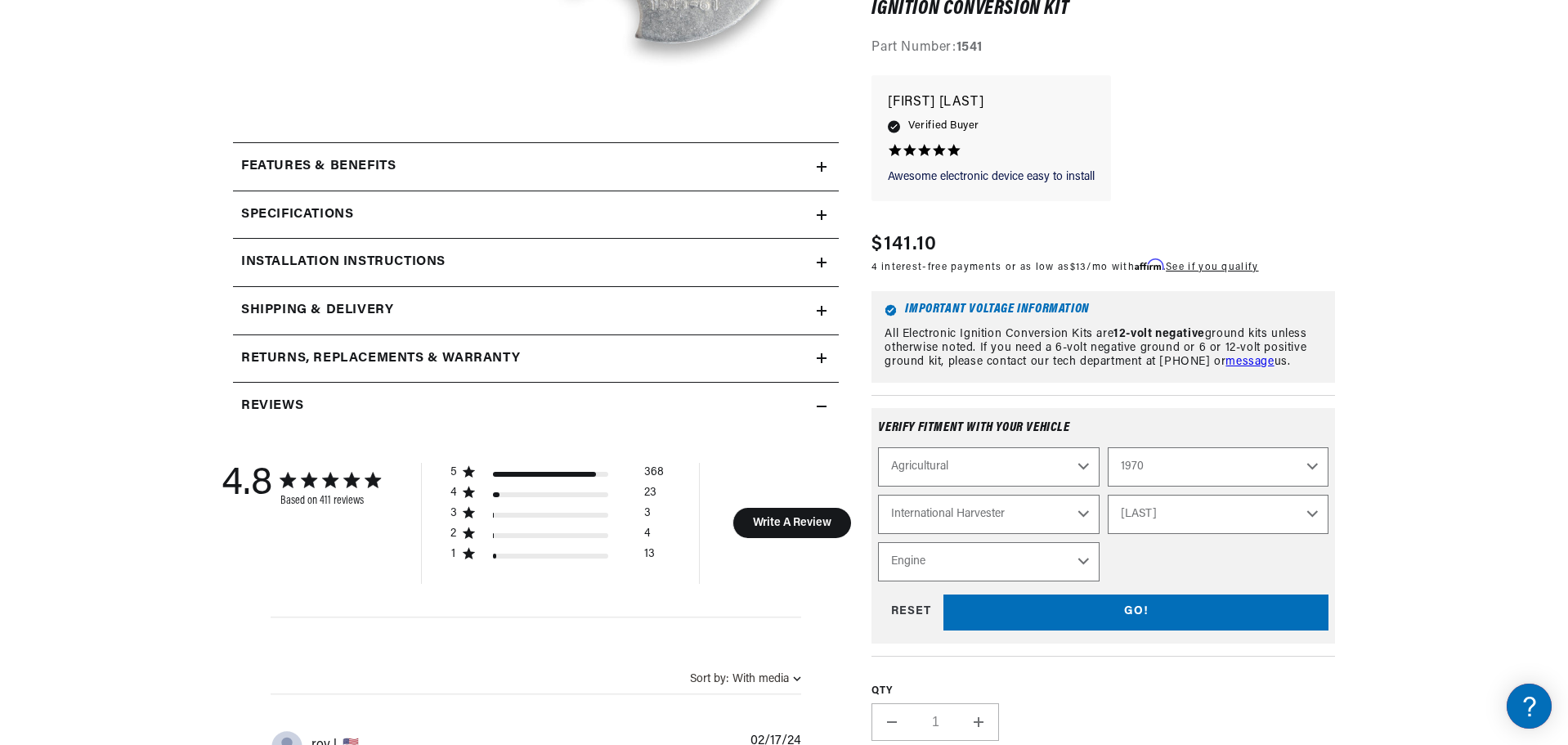 click on "[NUMBER]
F
H30B
[LAST]
UB-220
UR-450
[PRODUCT] Power Unit" at bounding box center [1218, 514] 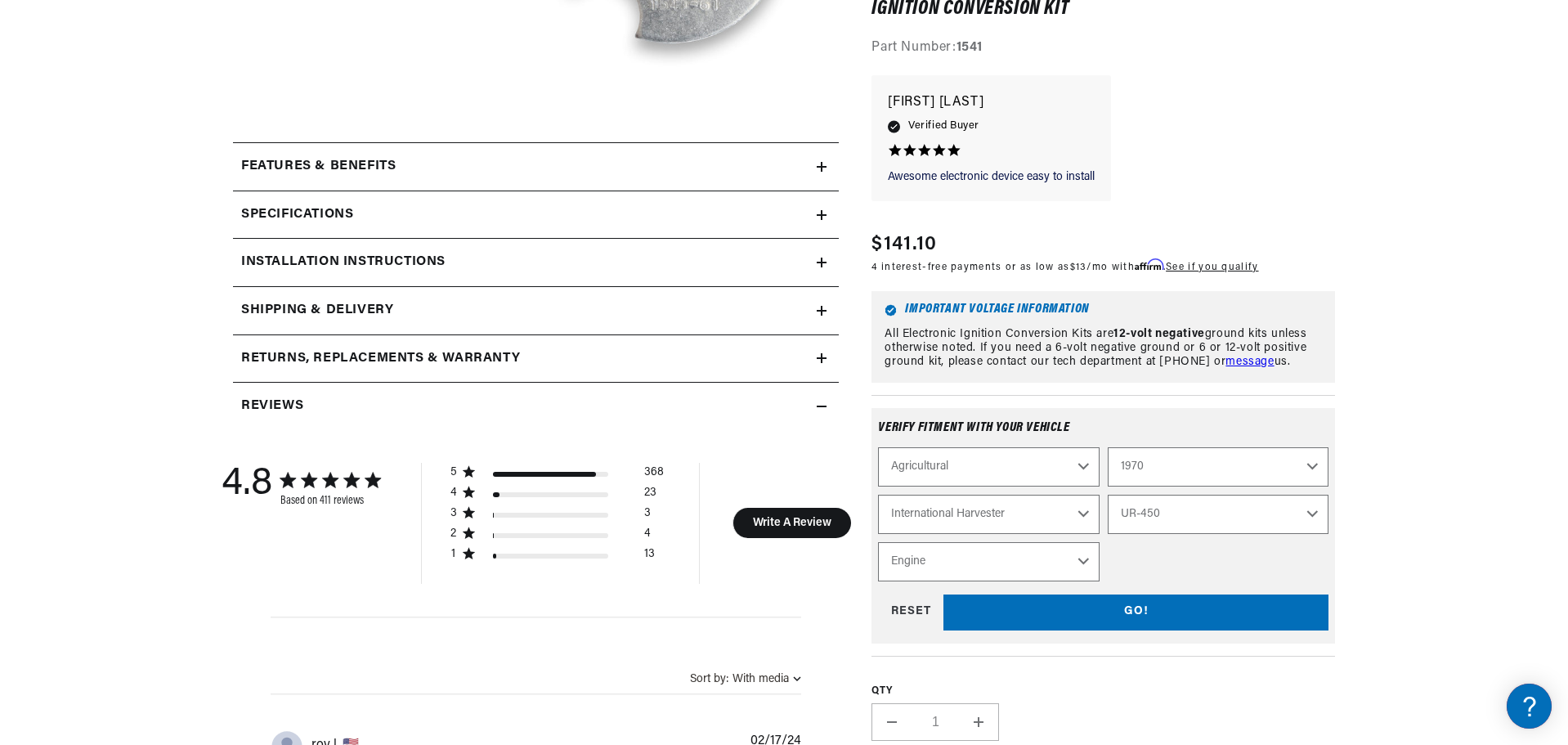 click on "[NUMBER]
F
H30B
[LAST]
UB-220
UR-450
[PRODUCT] Power Unit" at bounding box center (1218, 514) 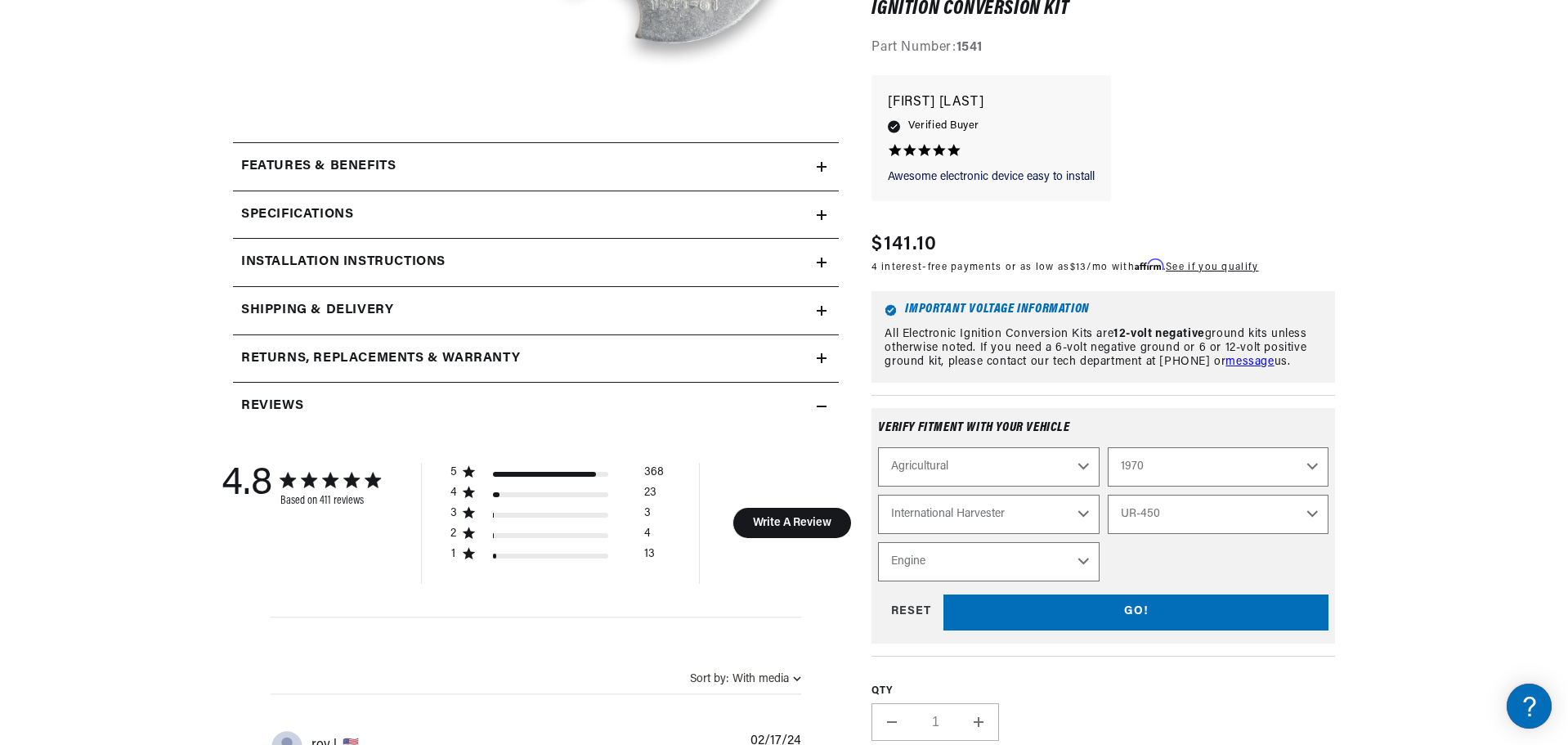click on "[NUMBER]
F
H30B
[LAST]
UB-220
UR-450
[PRODUCT] Power Unit" at bounding box center [1218, 514] 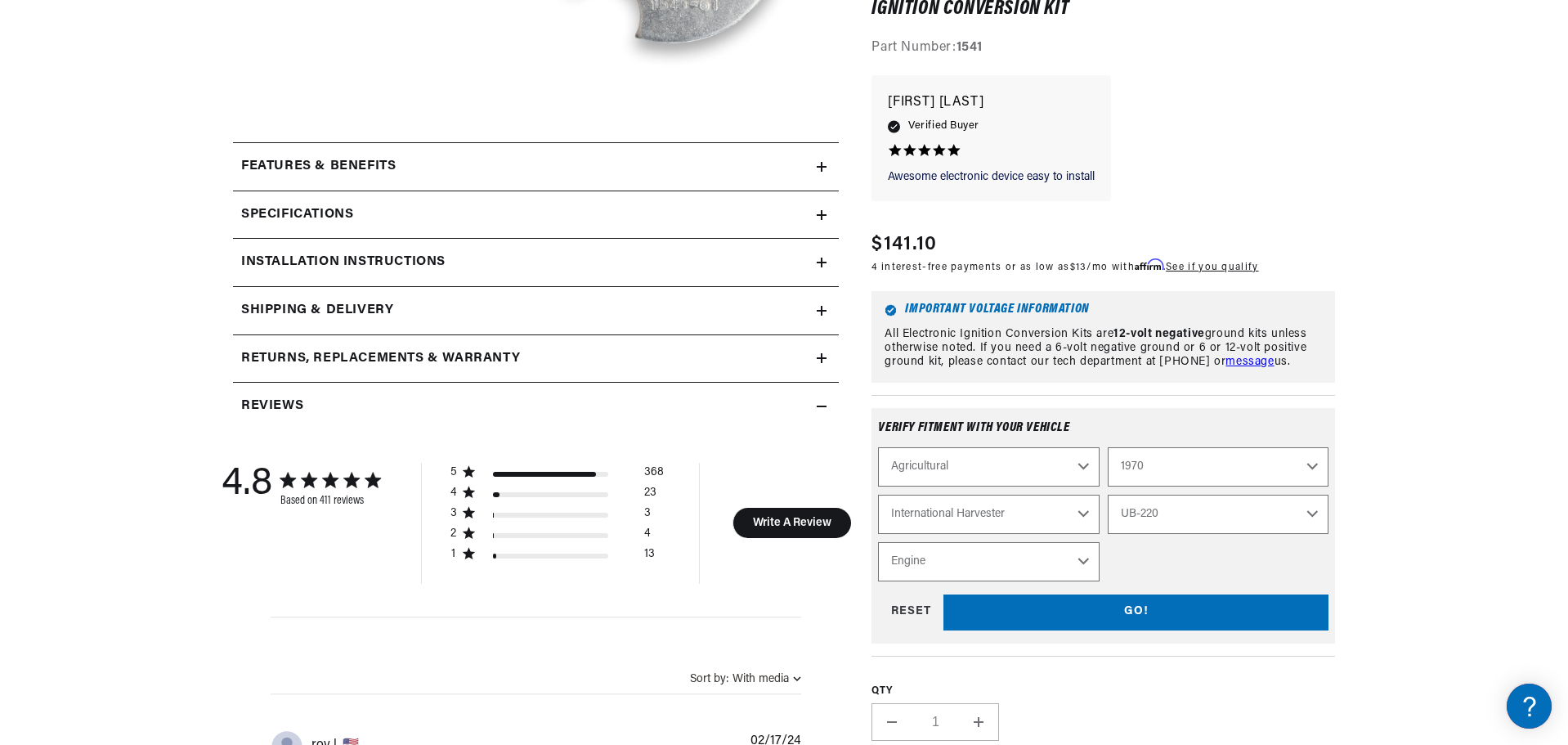 click on "[NUMBER]
F
H30B
[LAST]
UB-220
UR-450
[PRODUCT] Power Unit" at bounding box center (1218, 514) 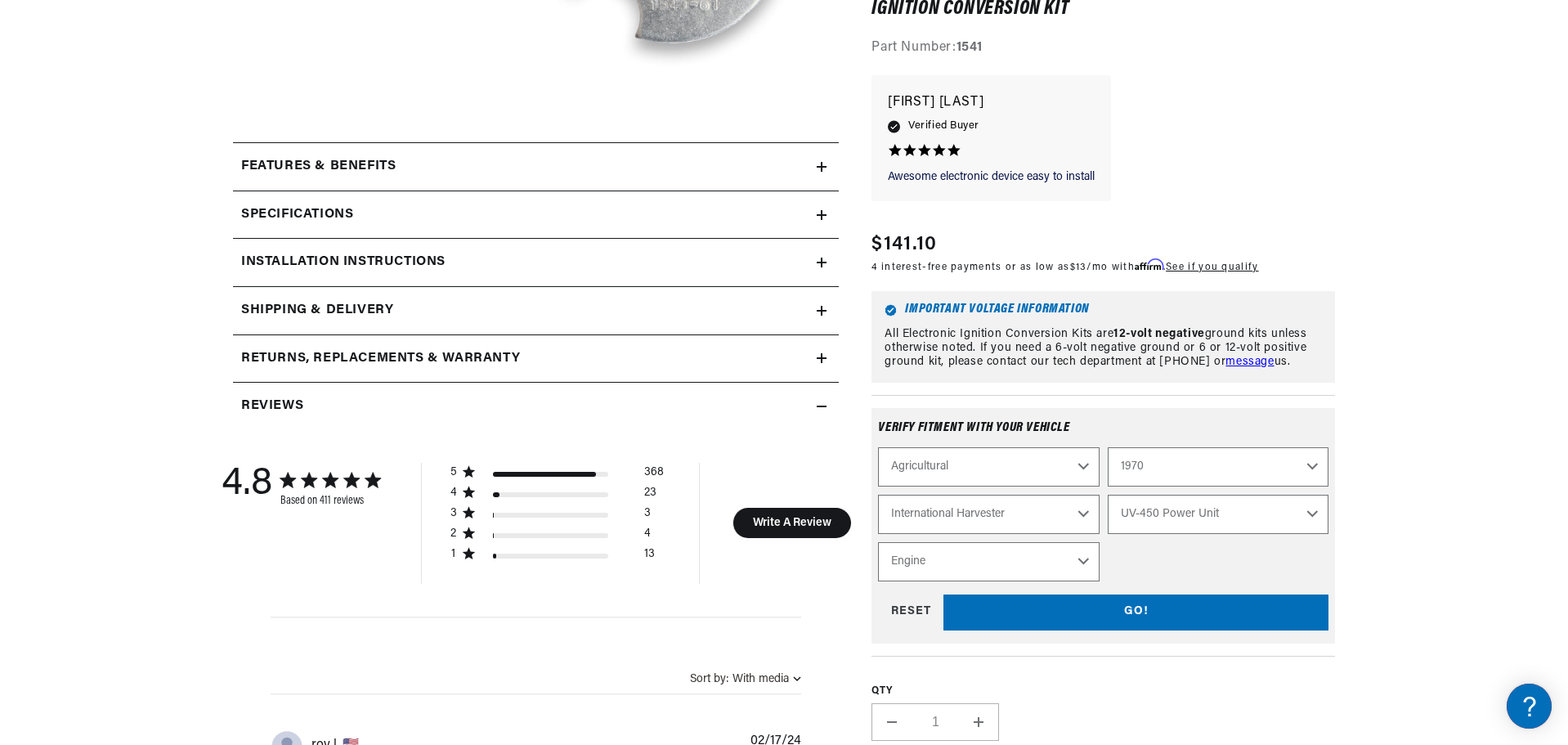 click on "[NUMBER]
F
H30B
[LAST]
UB-220
UR-450
[PRODUCT] Power Unit" at bounding box center (1218, 514) 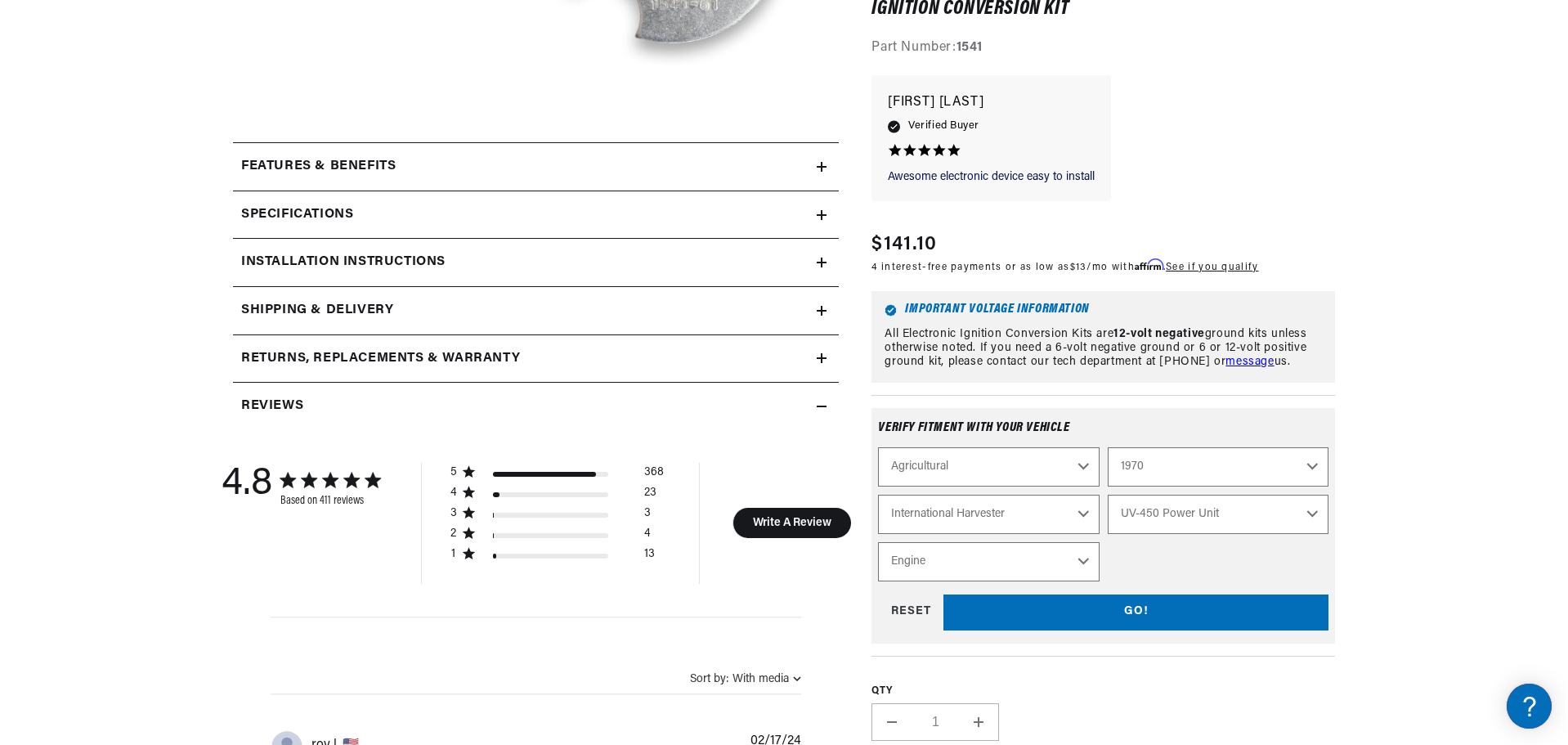 click on "[NUMBER]
F
H30B
[LAST]
UB-220
UR-450
[PRODUCT] Power Unit" at bounding box center (1218, 514) 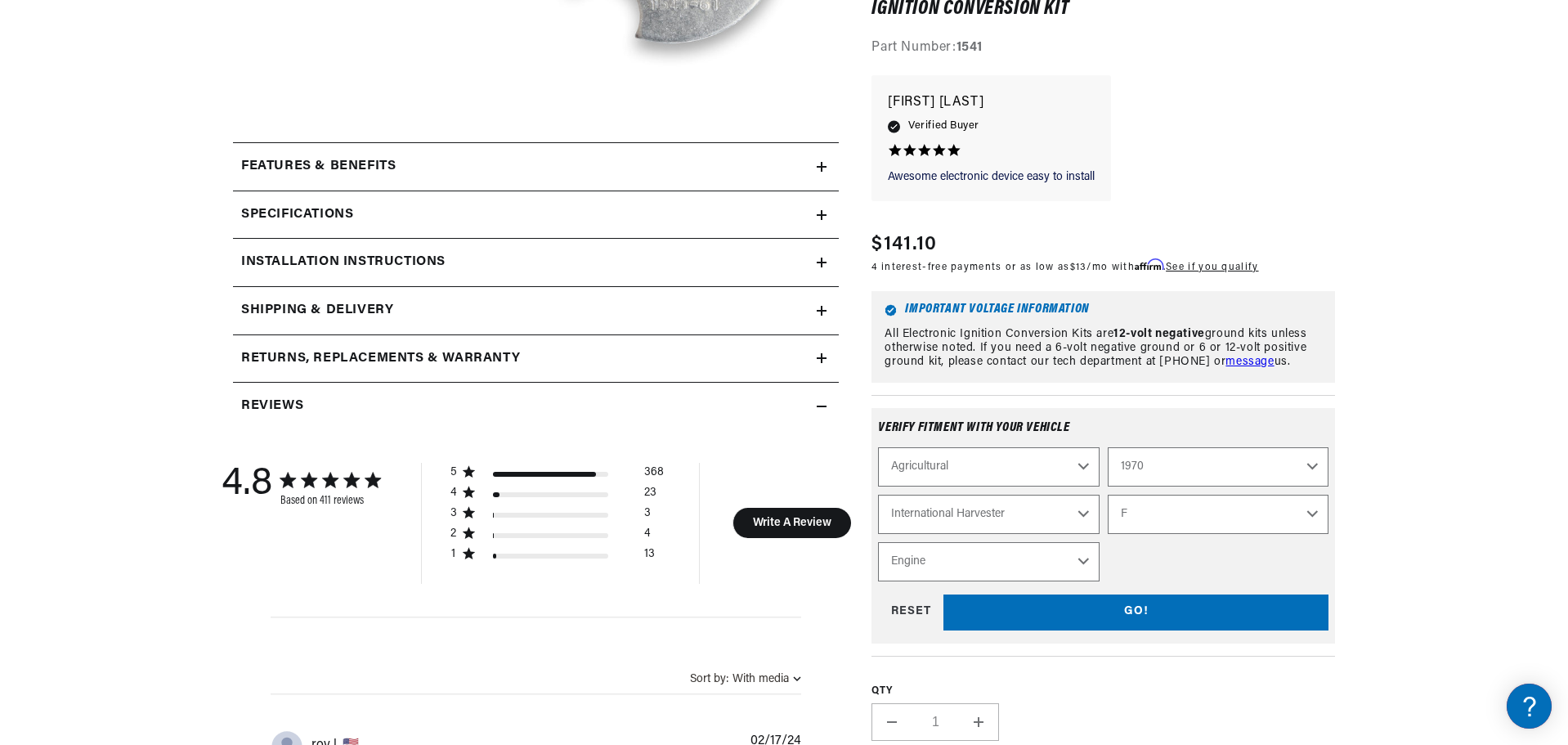 click on "[NUMBER]
F
H30B
[LAST]
UB-220
UR-450
[PRODUCT] Power Unit" at bounding box center (1218, 514) 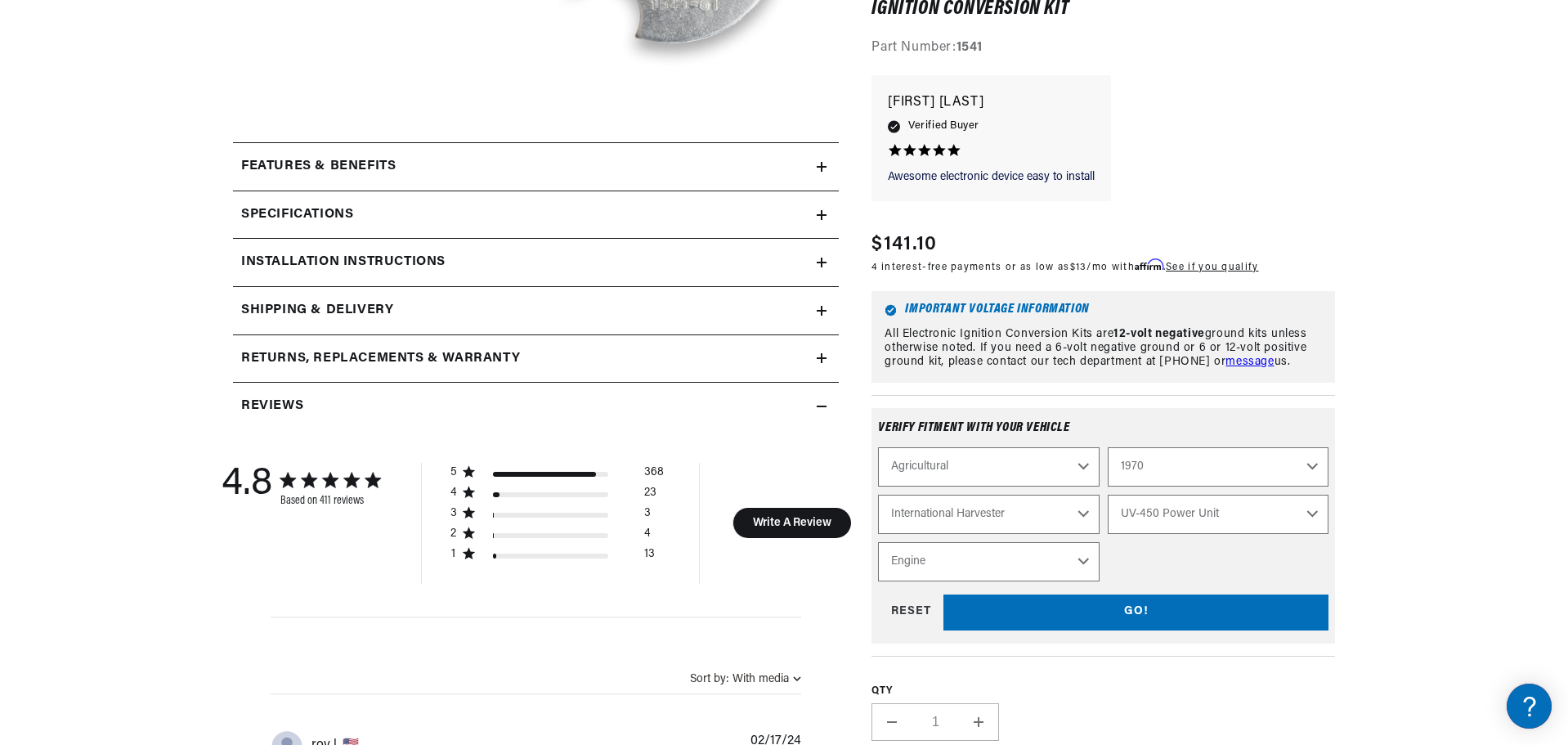 select on "F" 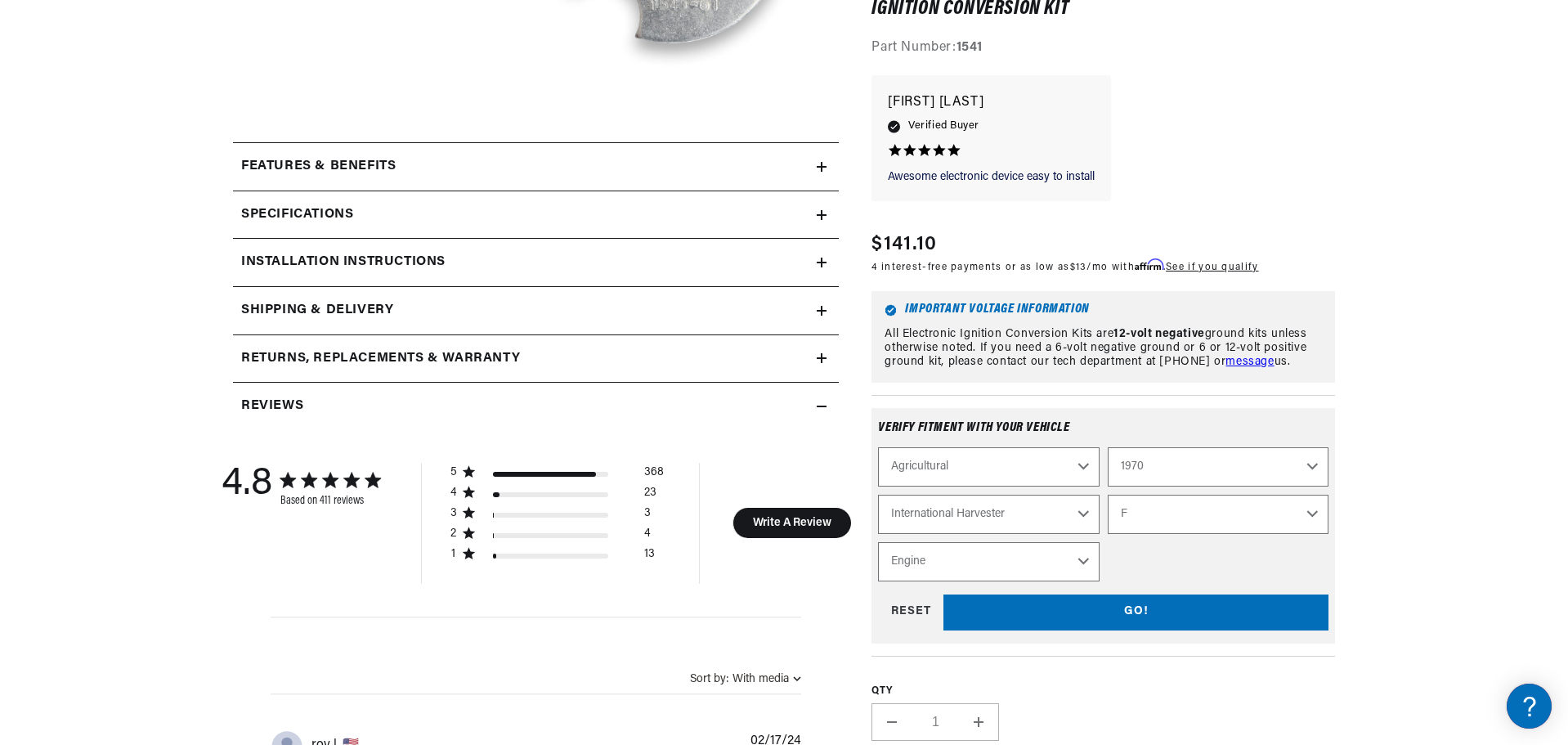 click on "Engine
6" at bounding box center [988, 561] 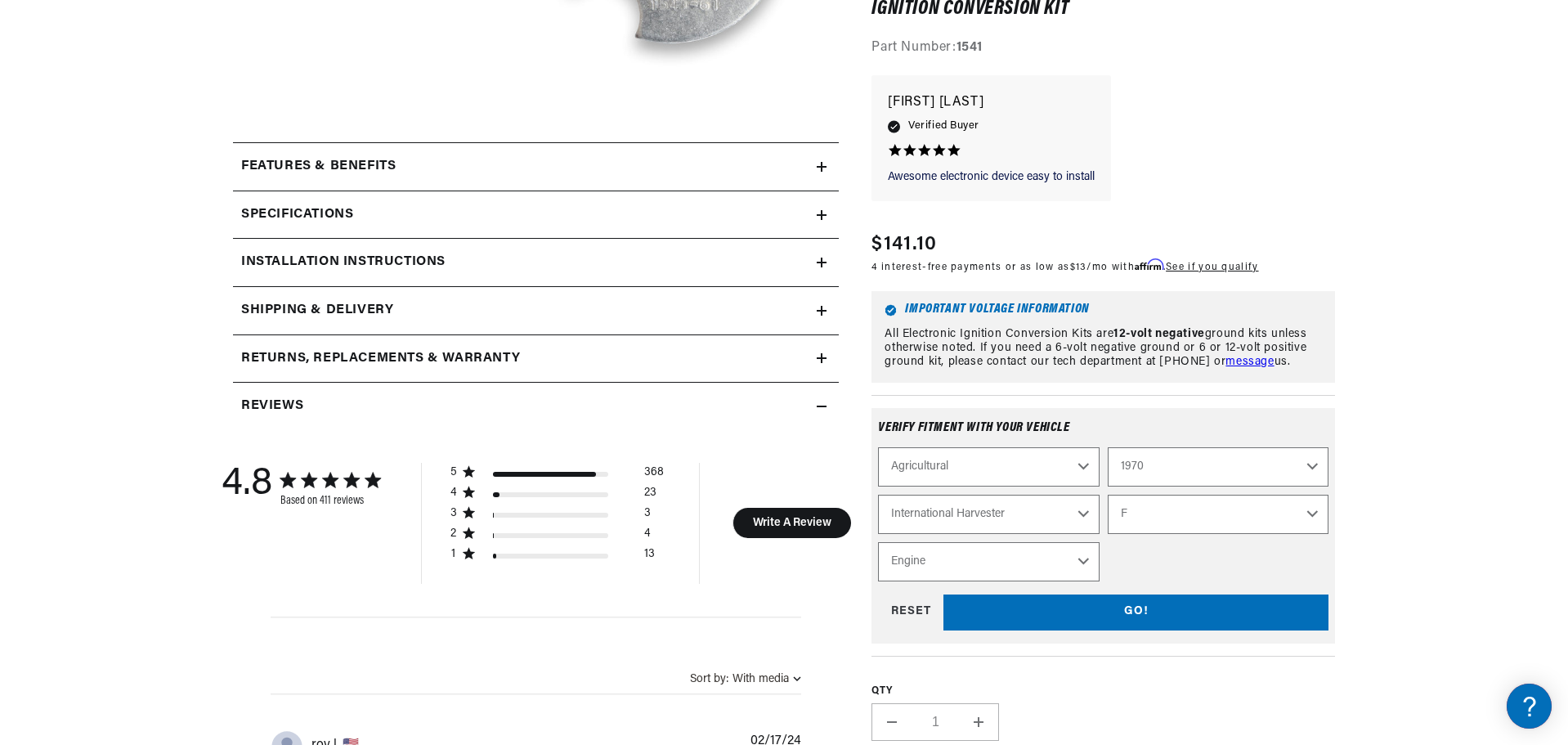 click on "411 Reviews" at bounding box center (784, 783) 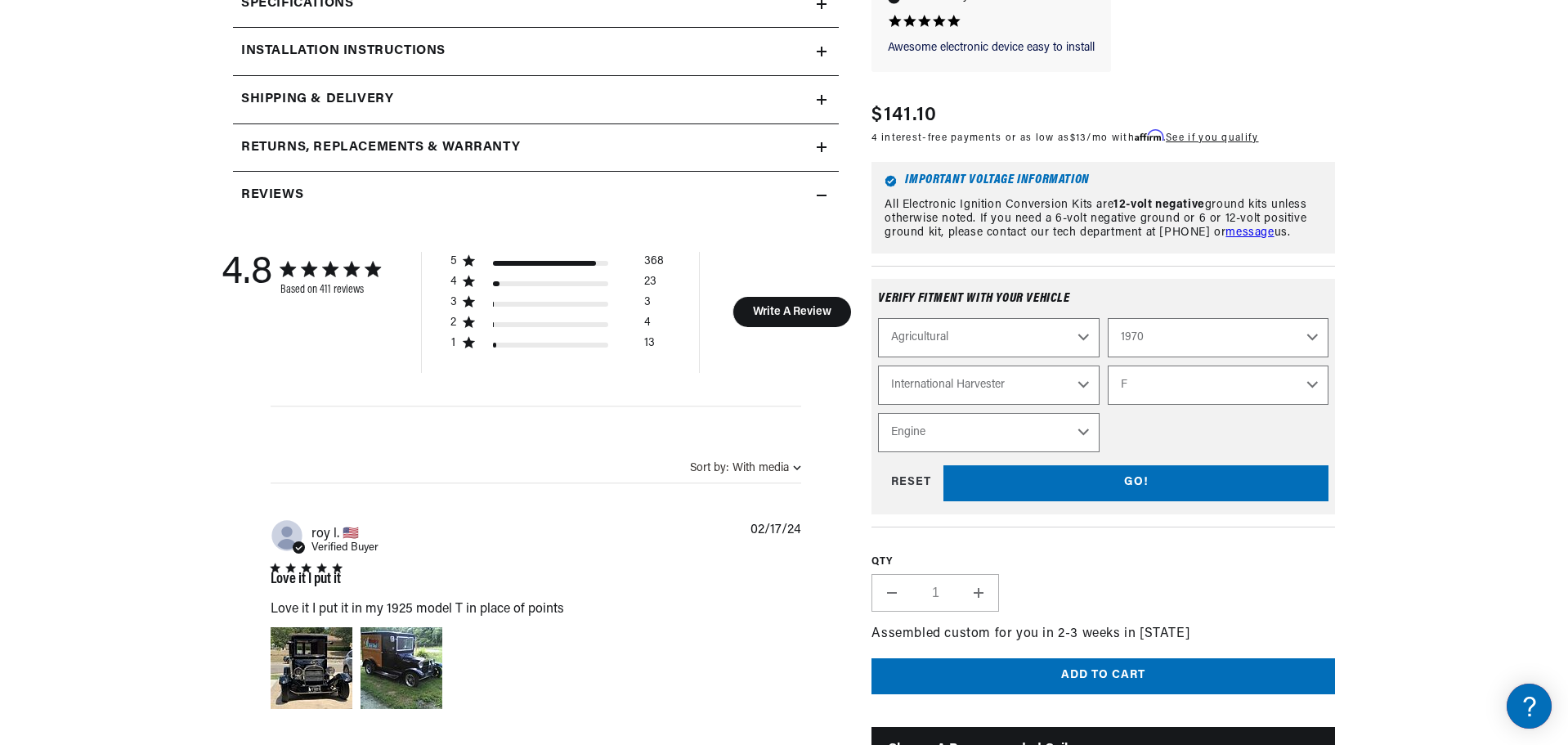 scroll, scrollTop: 873, scrollLeft: 0, axis: vertical 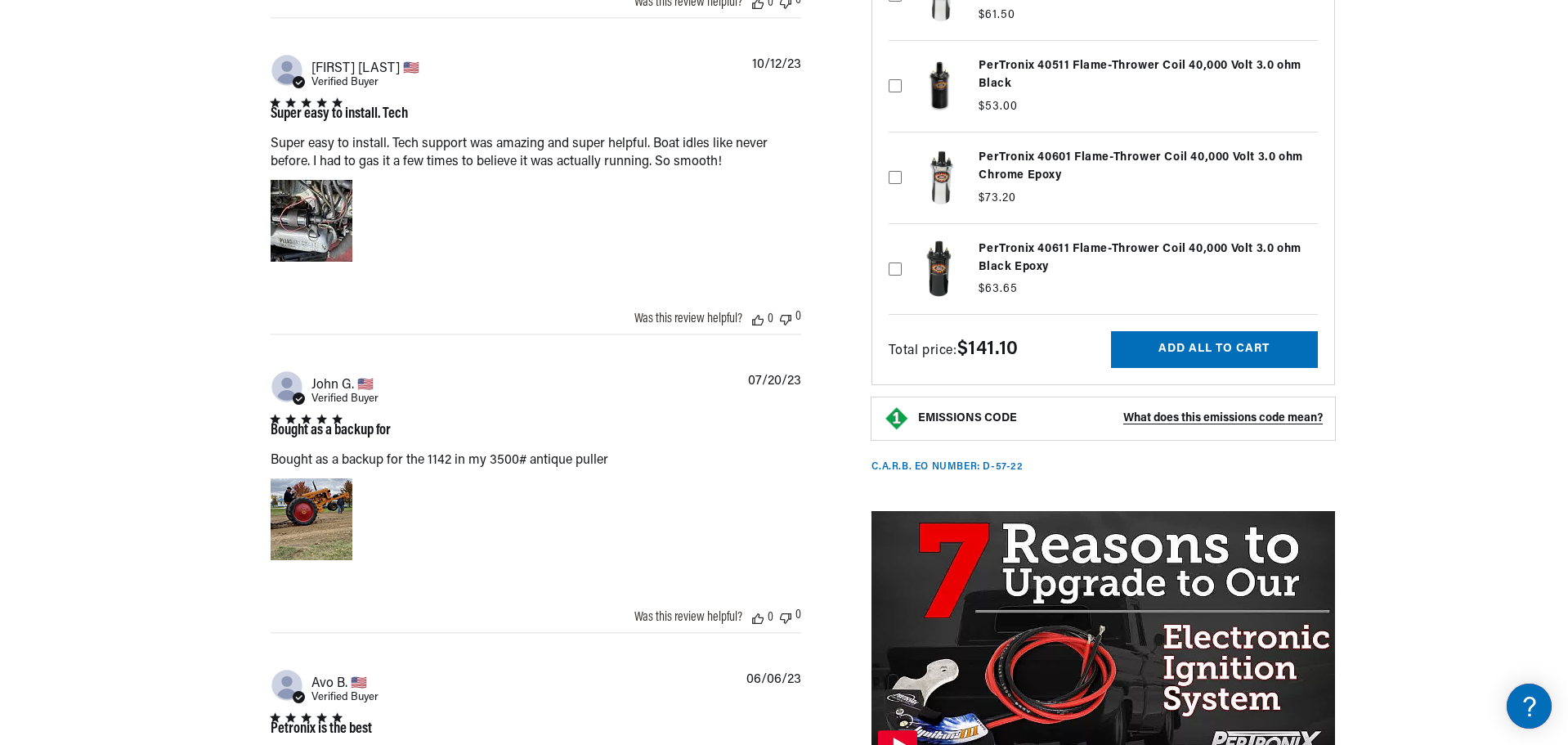 click on "411 Reviews" at bounding box center (784, -69) 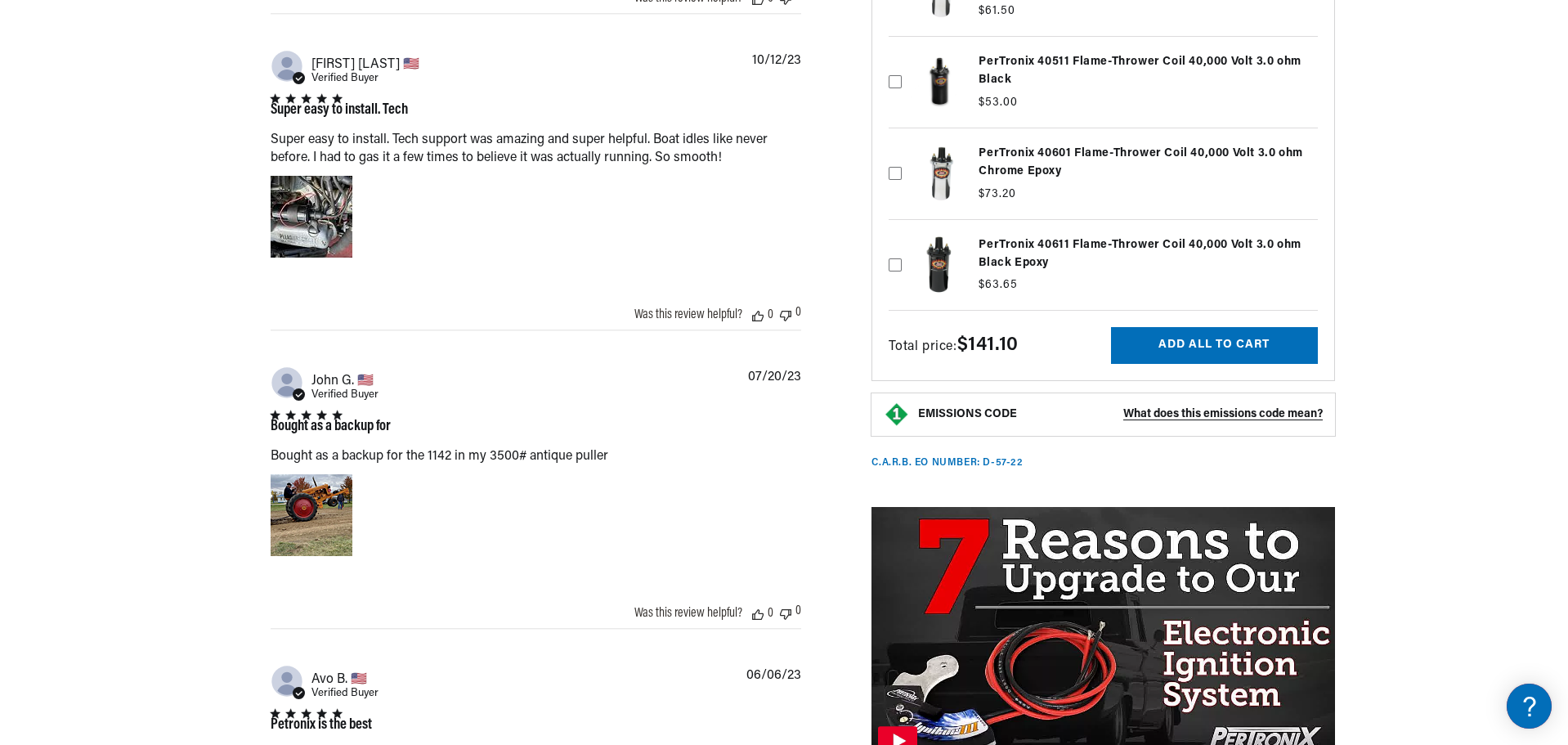 scroll, scrollTop: 1641, scrollLeft: 0, axis: vertical 